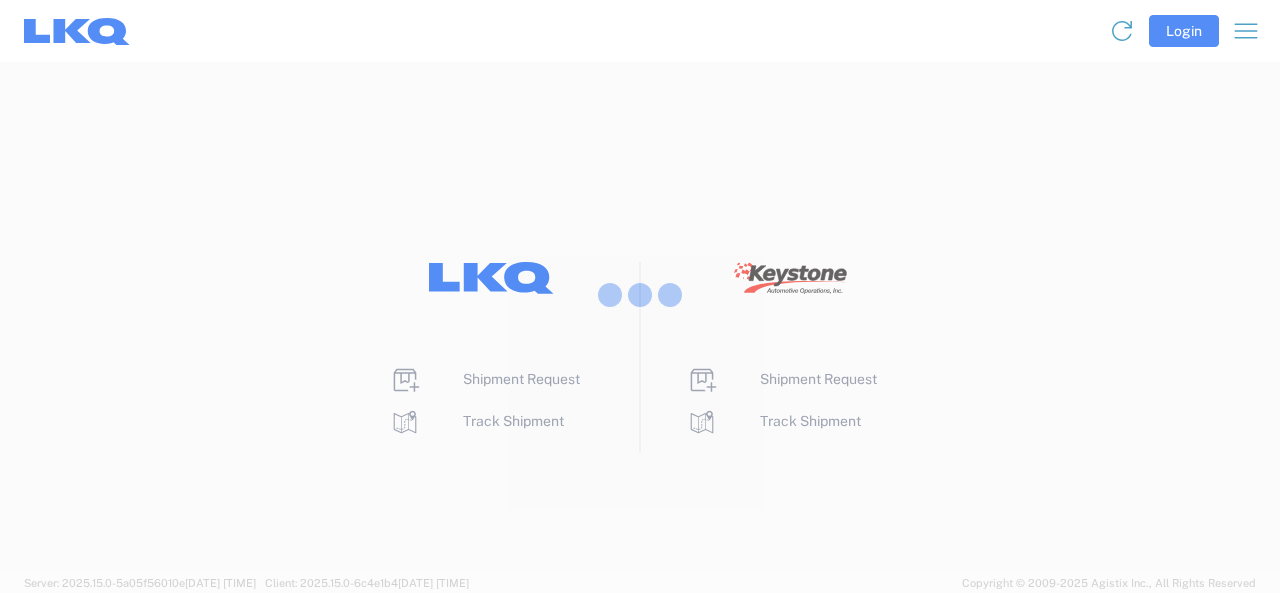 scroll, scrollTop: 0, scrollLeft: 0, axis: both 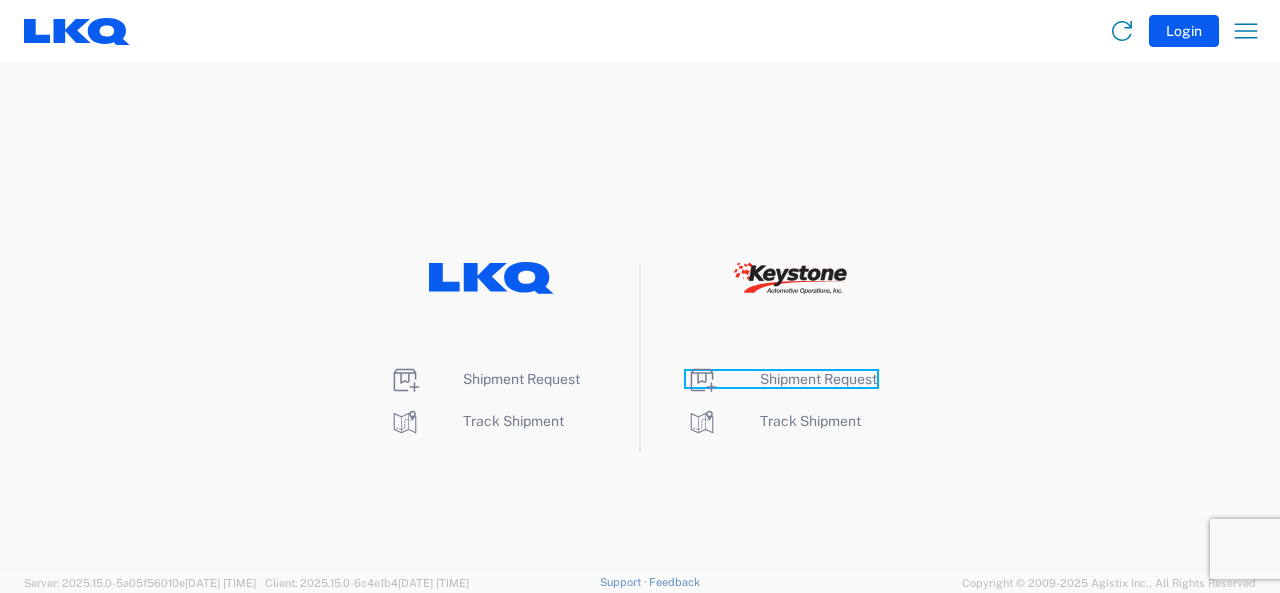 click on "Shipment Request" 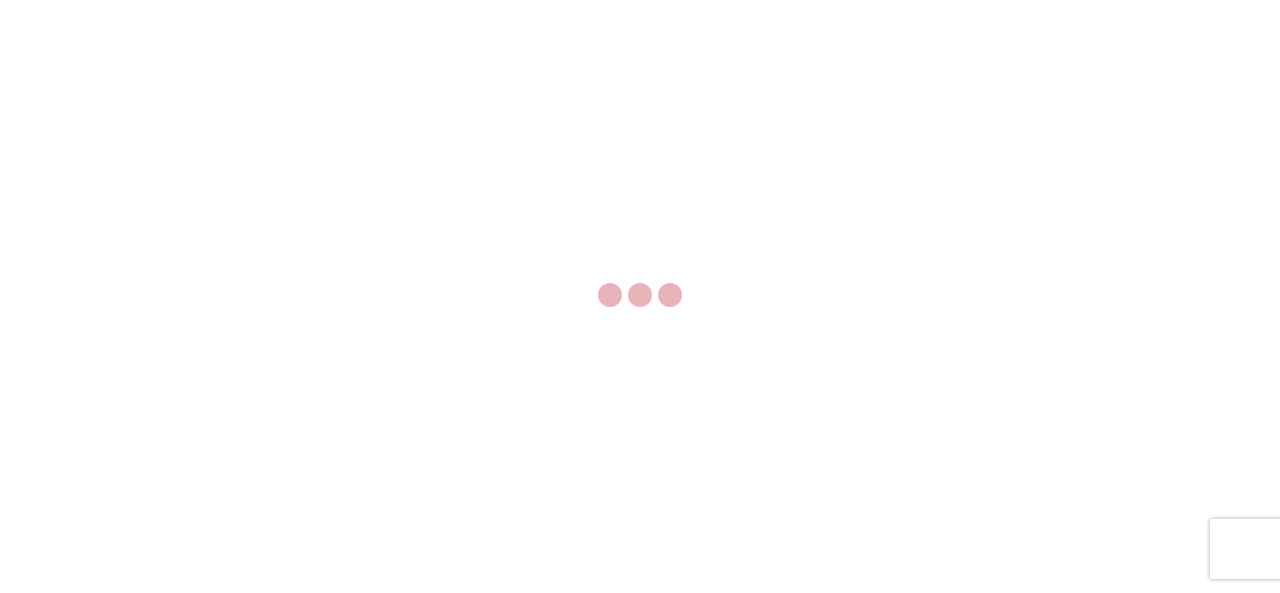 scroll, scrollTop: 0, scrollLeft: 0, axis: both 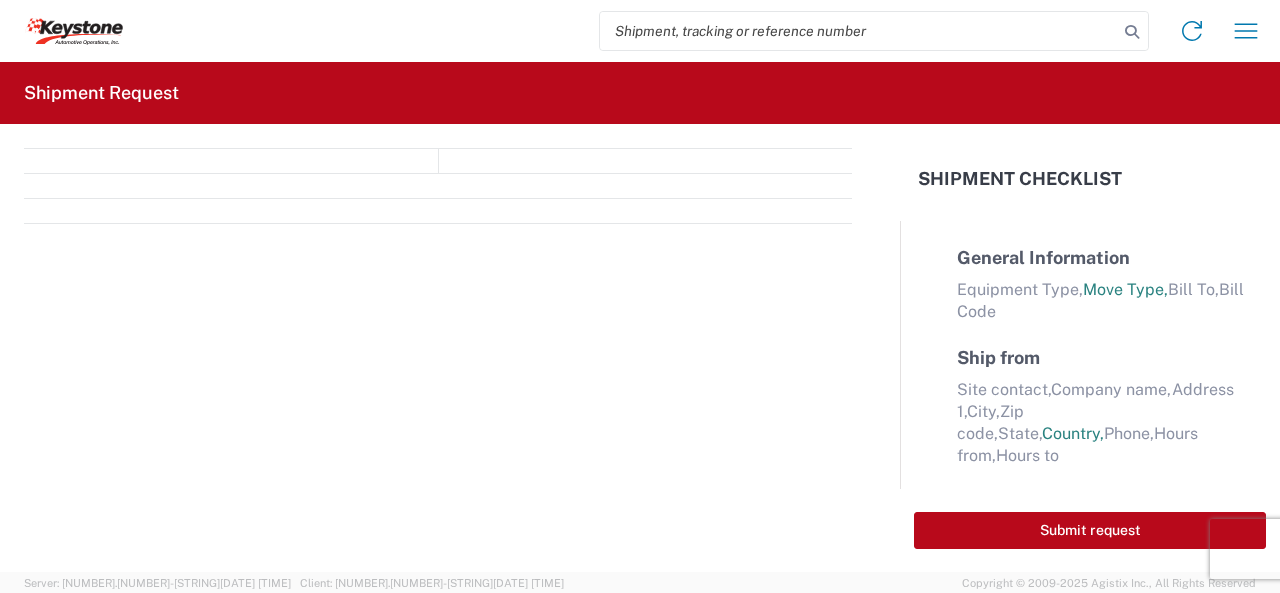 select on "FULL" 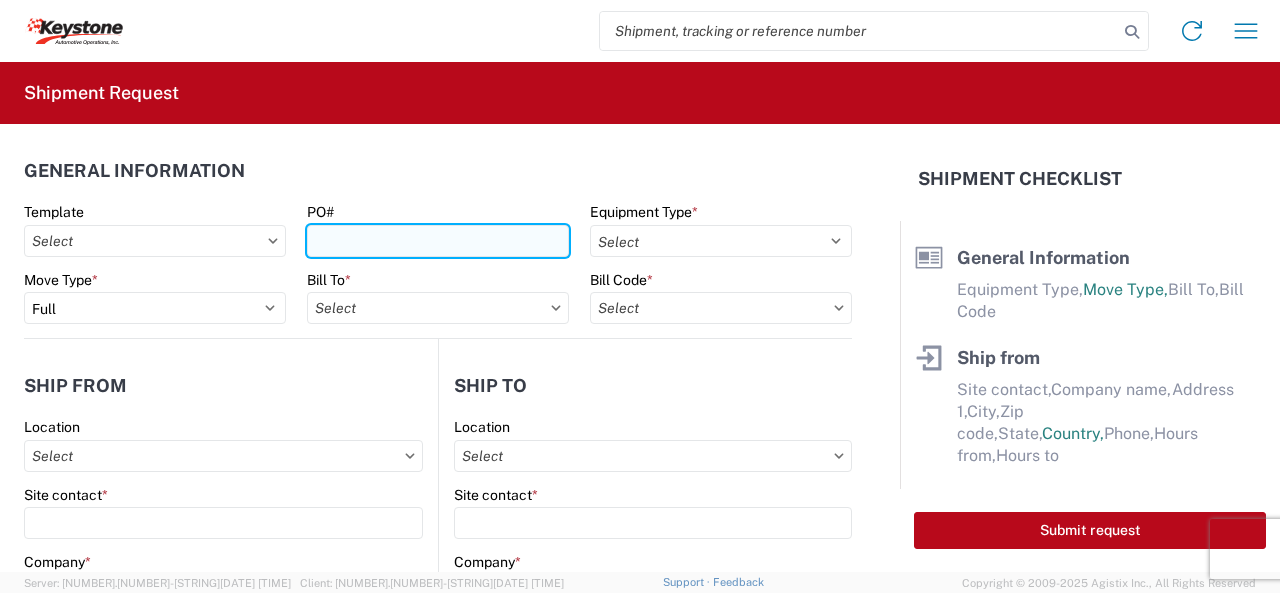 click on "PO#" at bounding box center [438, 241] 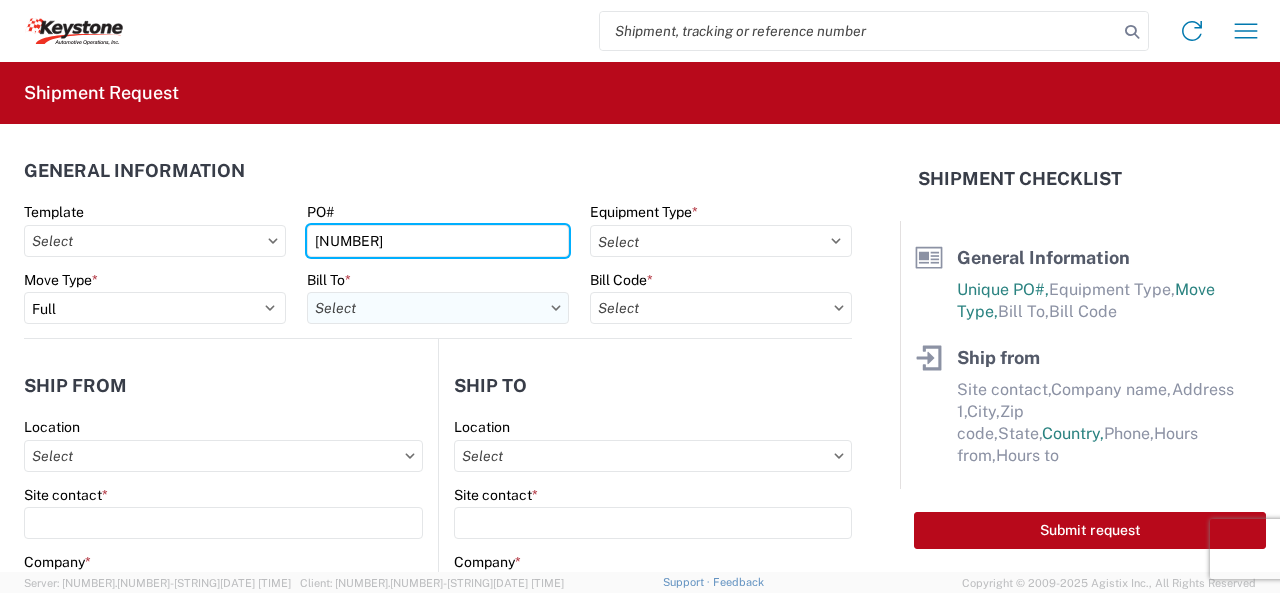 type on "[NUMBER]" 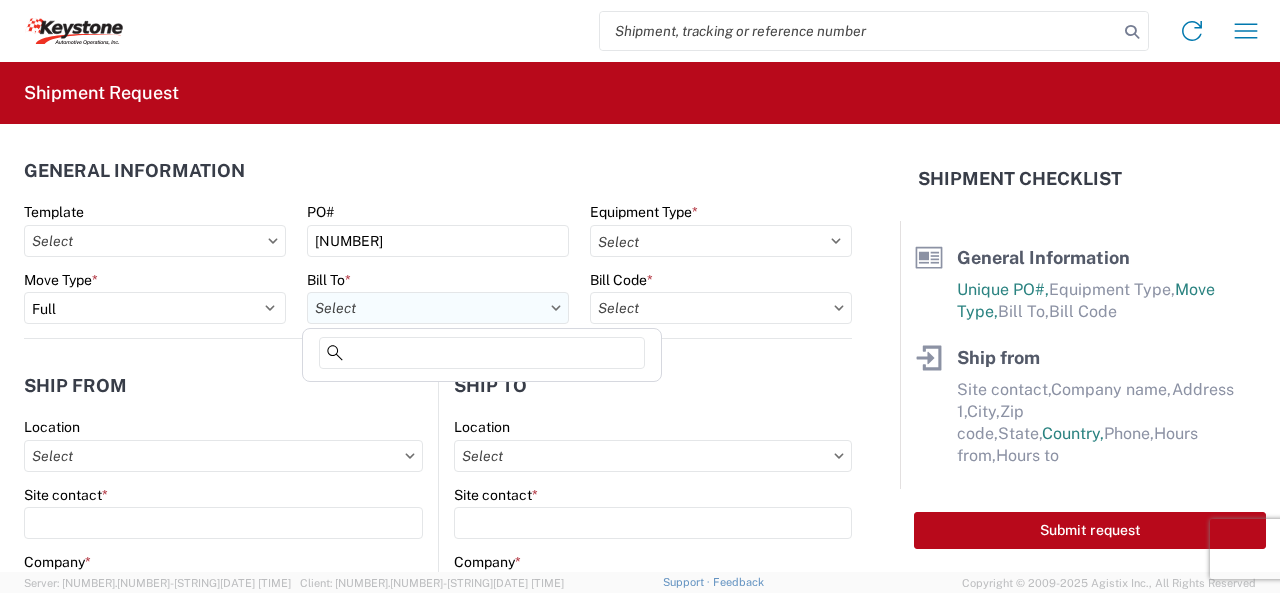 click on "Bill To  *" at bounding box center (438, 308) 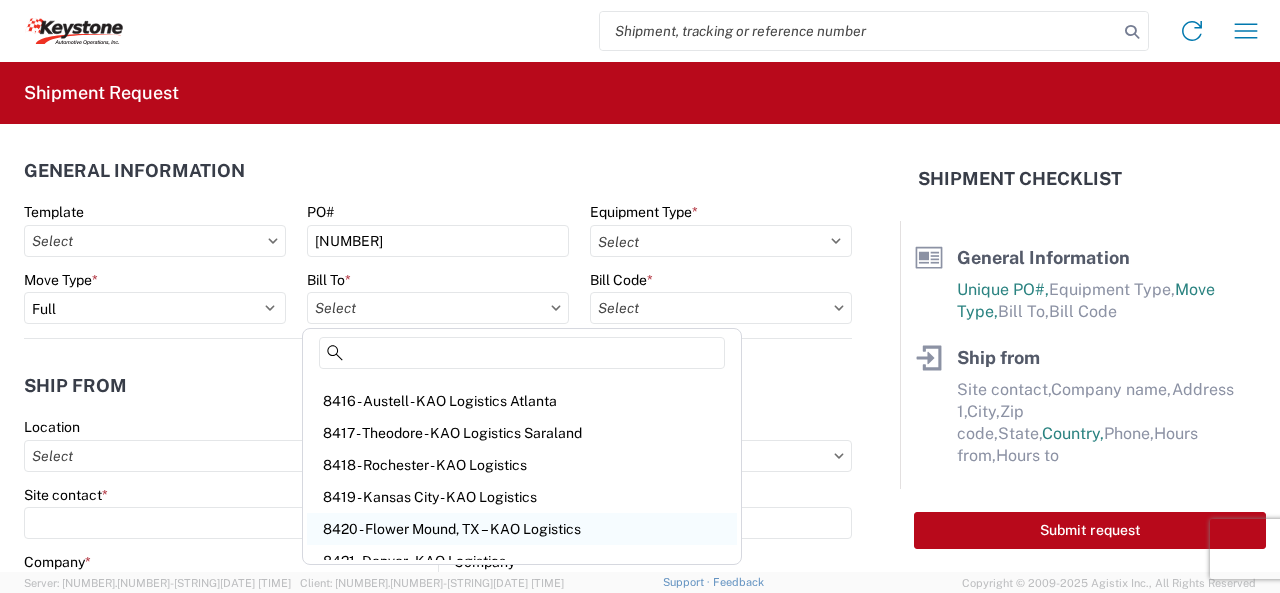 scroll, scrollTop: 400, scrollLeft: 0, axis: vertical 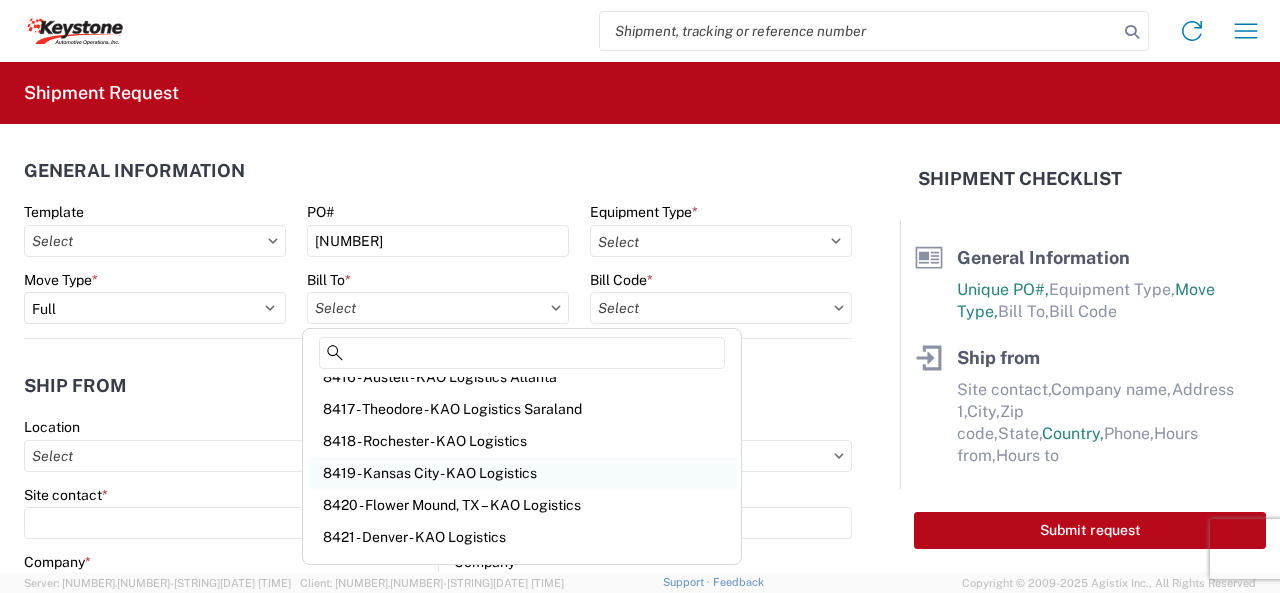 click on "8419 - Kansas City - KAO Logistics" 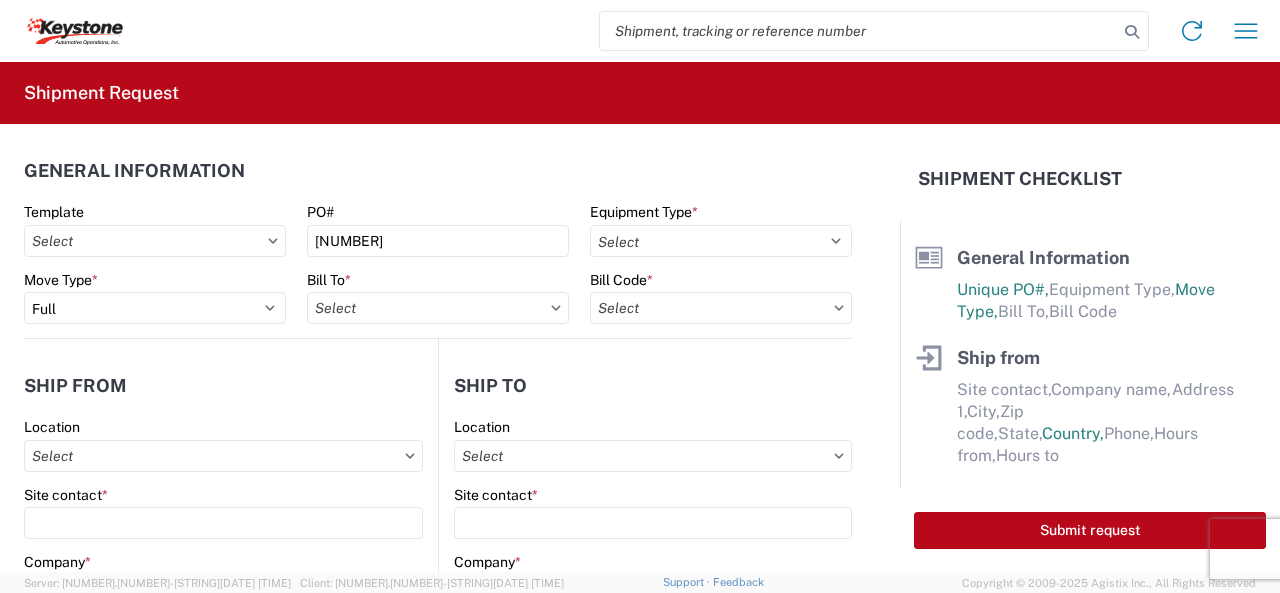 type on "8419 - Kansas City - KAO Logistics" 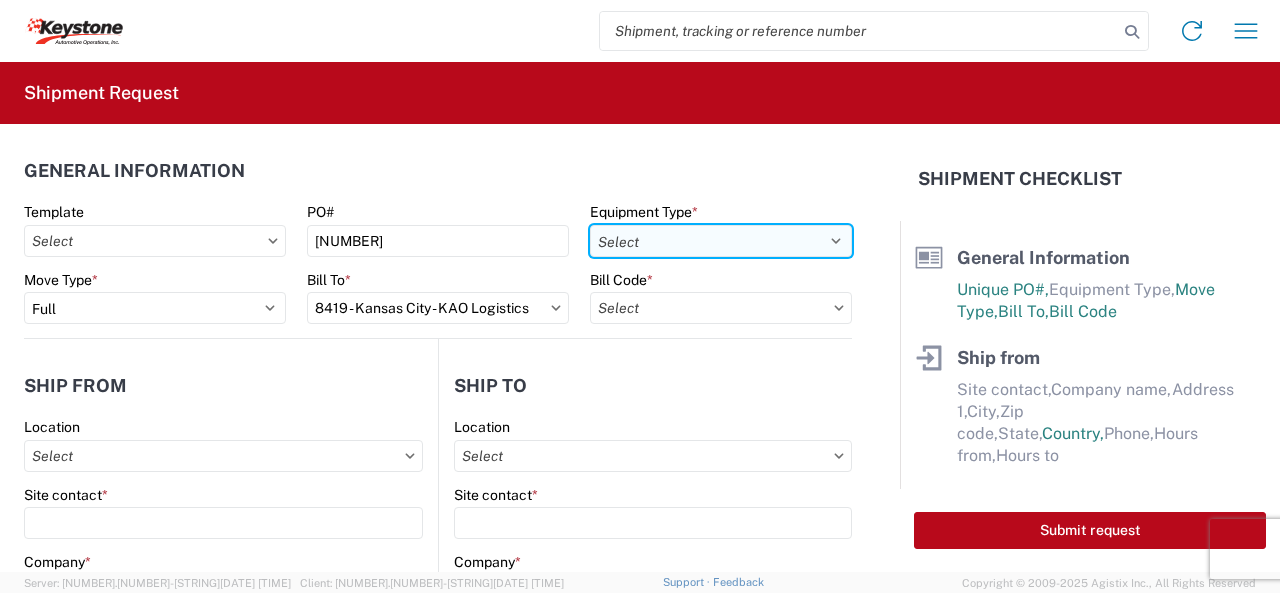 click on "Select 53’ Dry Van Flatbed Dropdeck (van) Lowboy (flatbed) Rail" at bounding box center (721, 241) 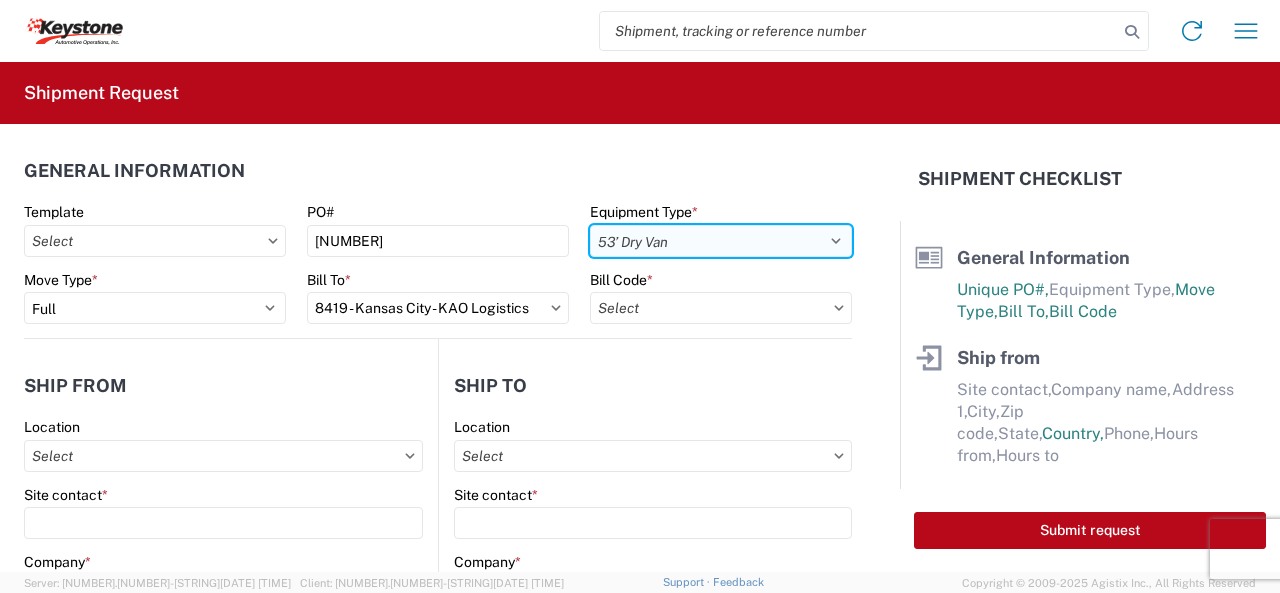 click on "Select 53’ Dry Van Flatbed Dropdeck (van) Lowboy (flatbed) Rail" at bounding box center (721, 241) 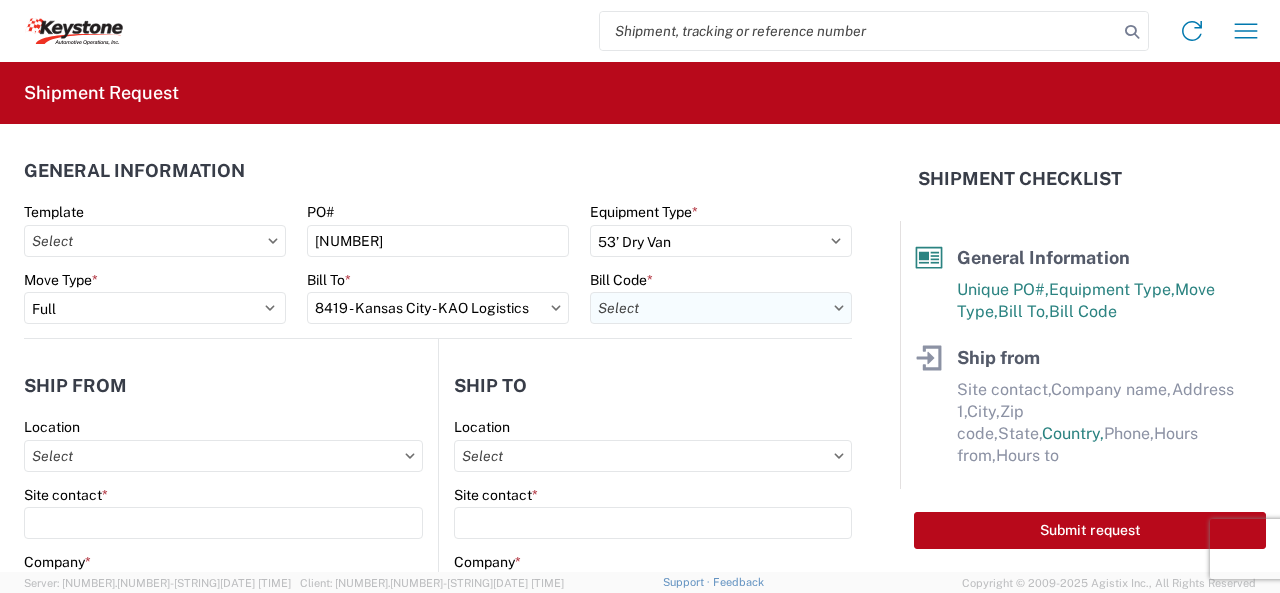 click on "Bill Code  *" at bounding box center (721, 308) 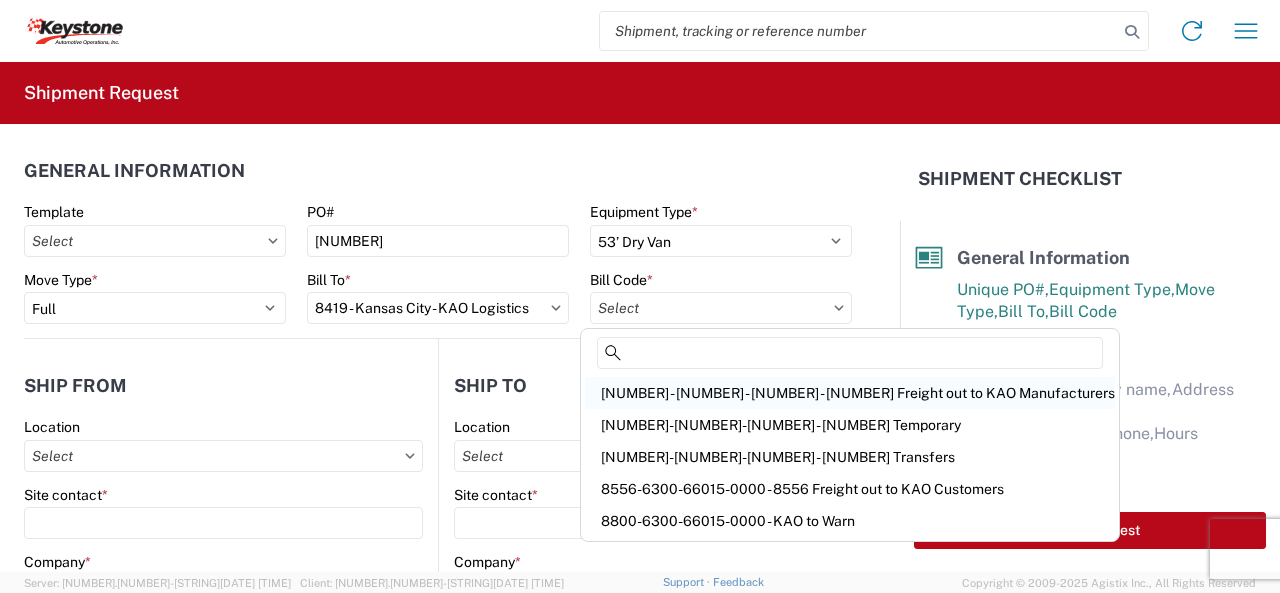 click on "[NUMBER] - [NUMBER] - [NUMBER] - [NUMBER] Freight out to KAO Manufacturers" 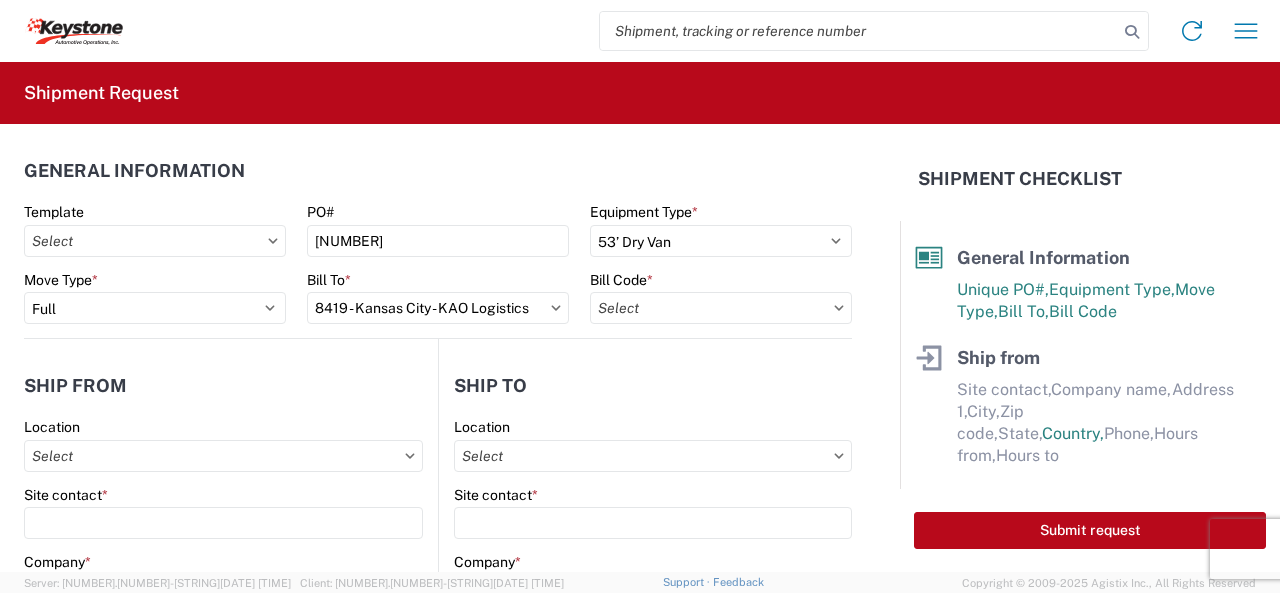 type on "[NUMBER] - [NUMBER] - [NUMBER] - [NUMBER] Freight out to KAO Manufacturers" 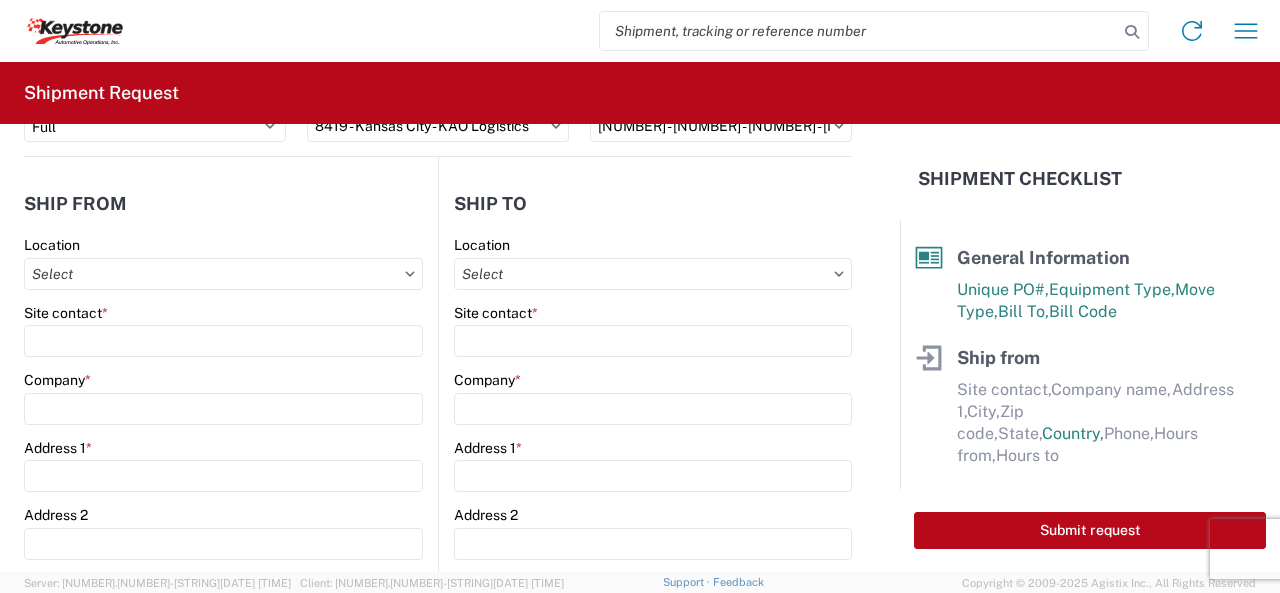 scroll, scrollTop: 200, scrollLeft: 0, axis: vertical 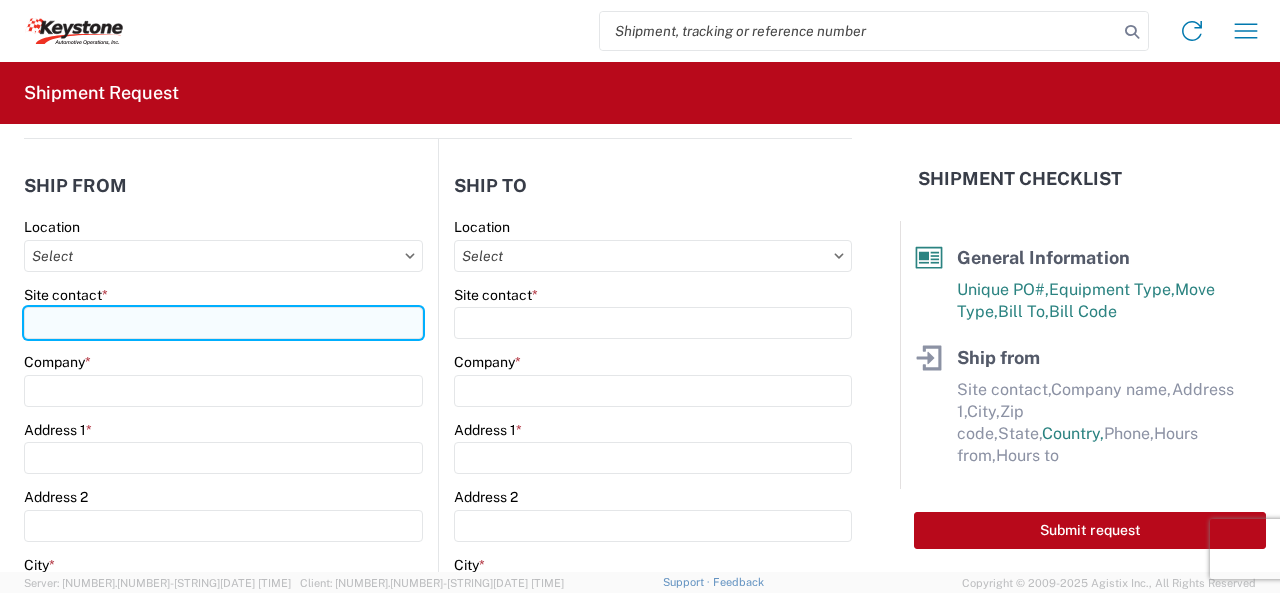 click on "Site contact  *" at bounding box center (223, 323) 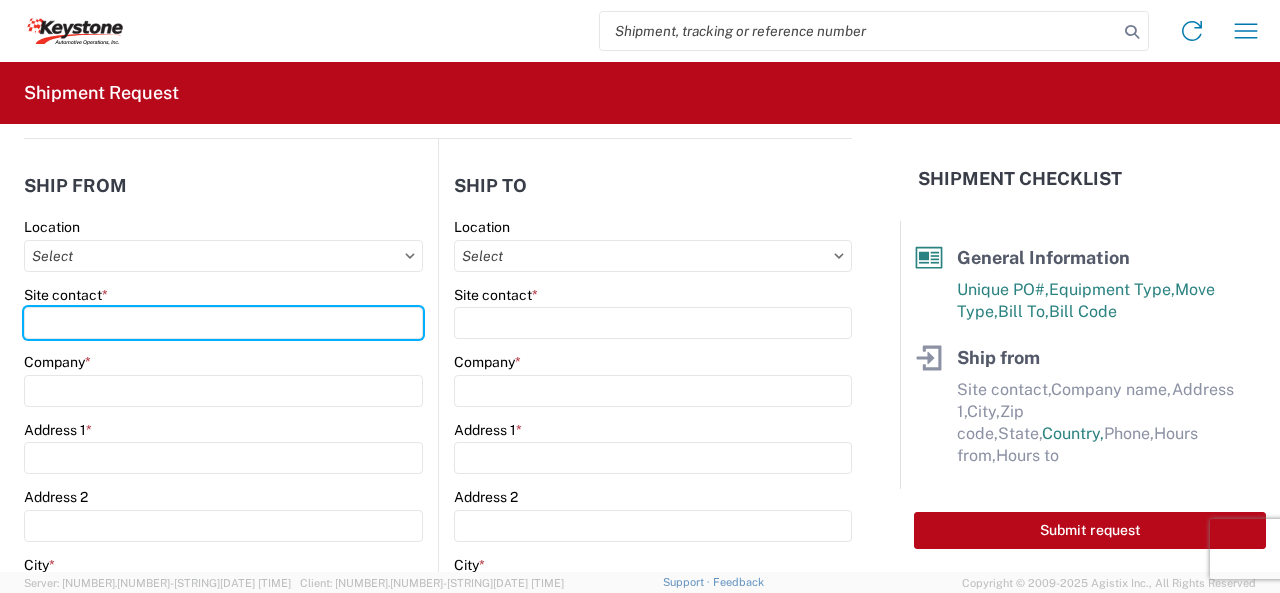 type on "[FIRST] [LAST]" 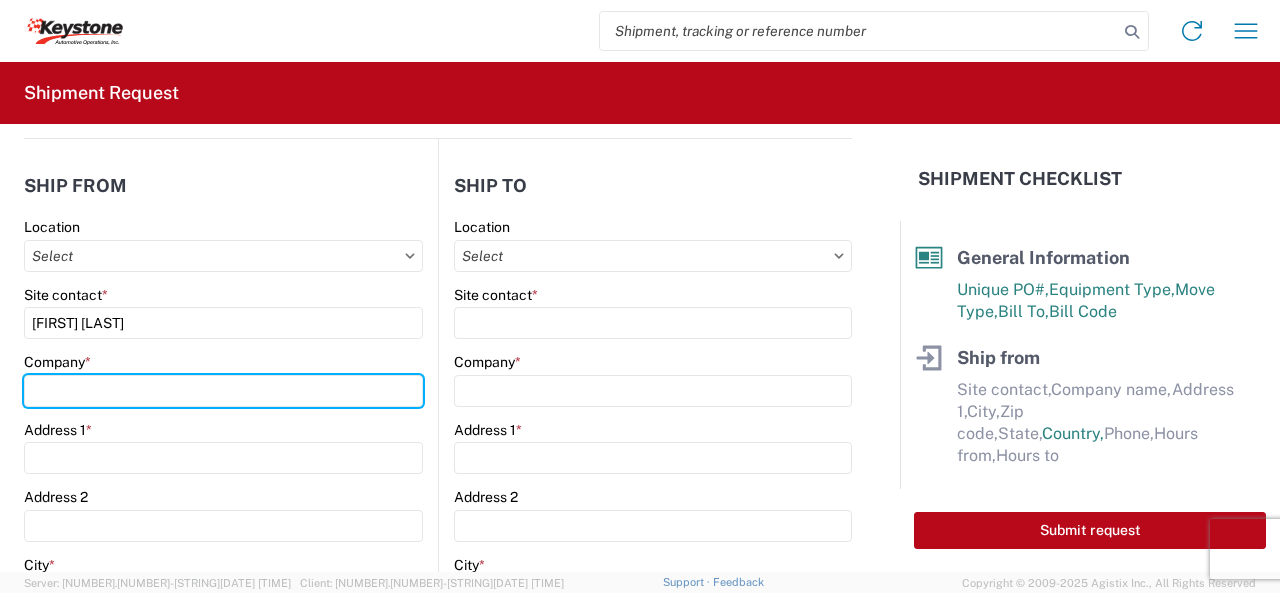 type on "KAO" 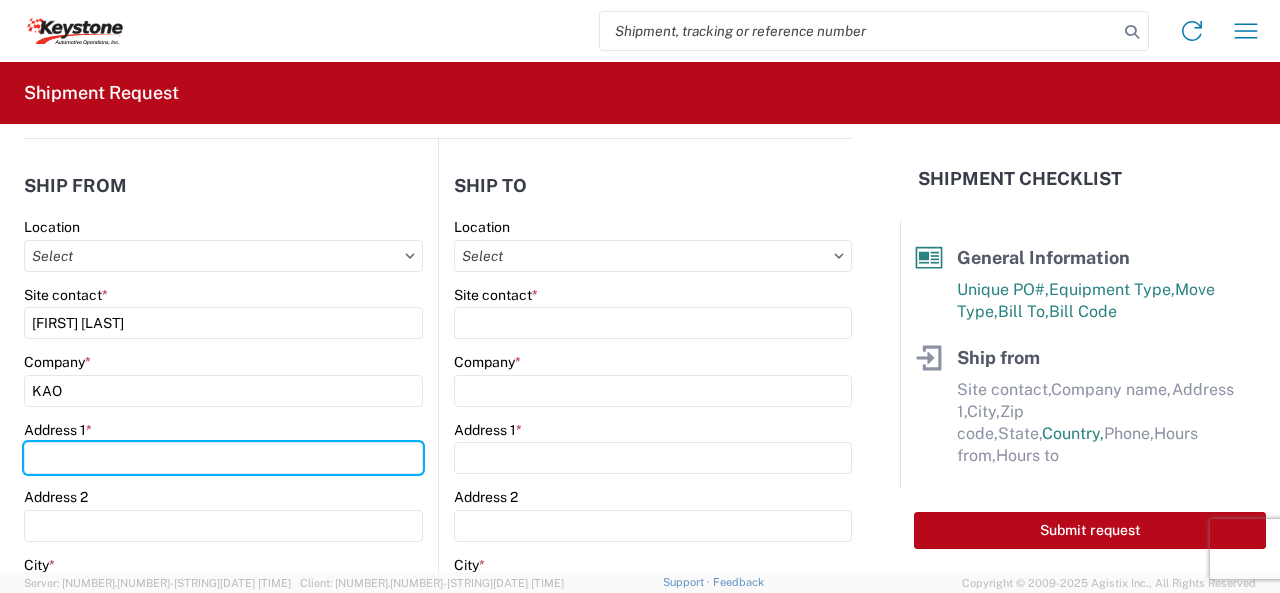 type on "90 Shawnee Ave." 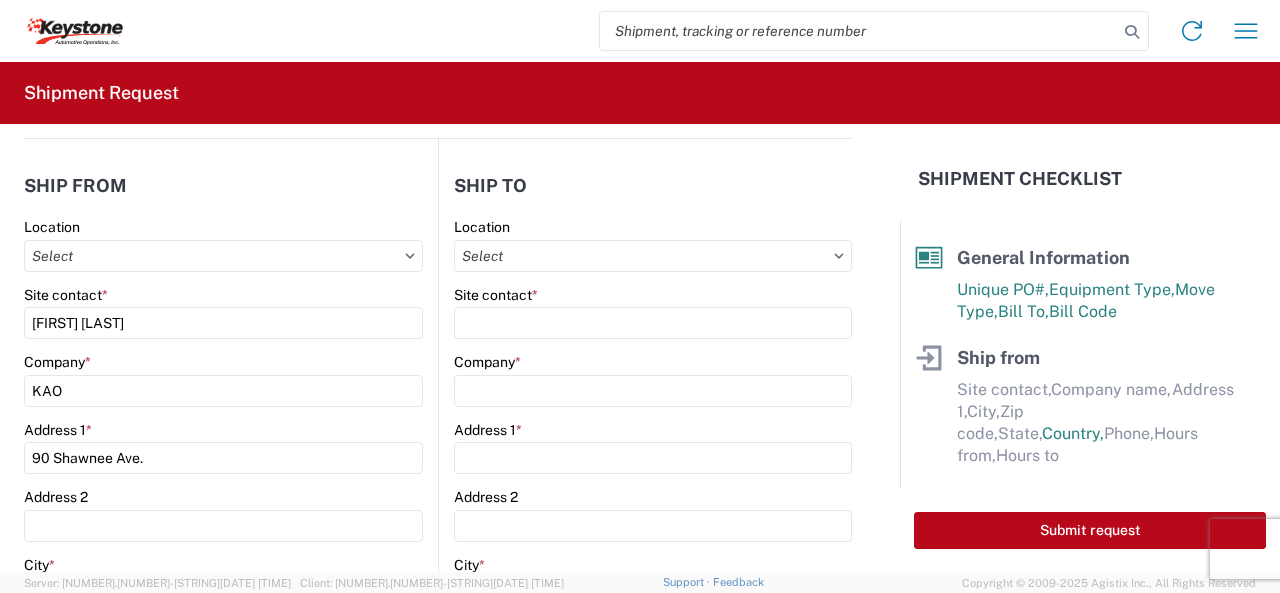 type on "Kansas City" 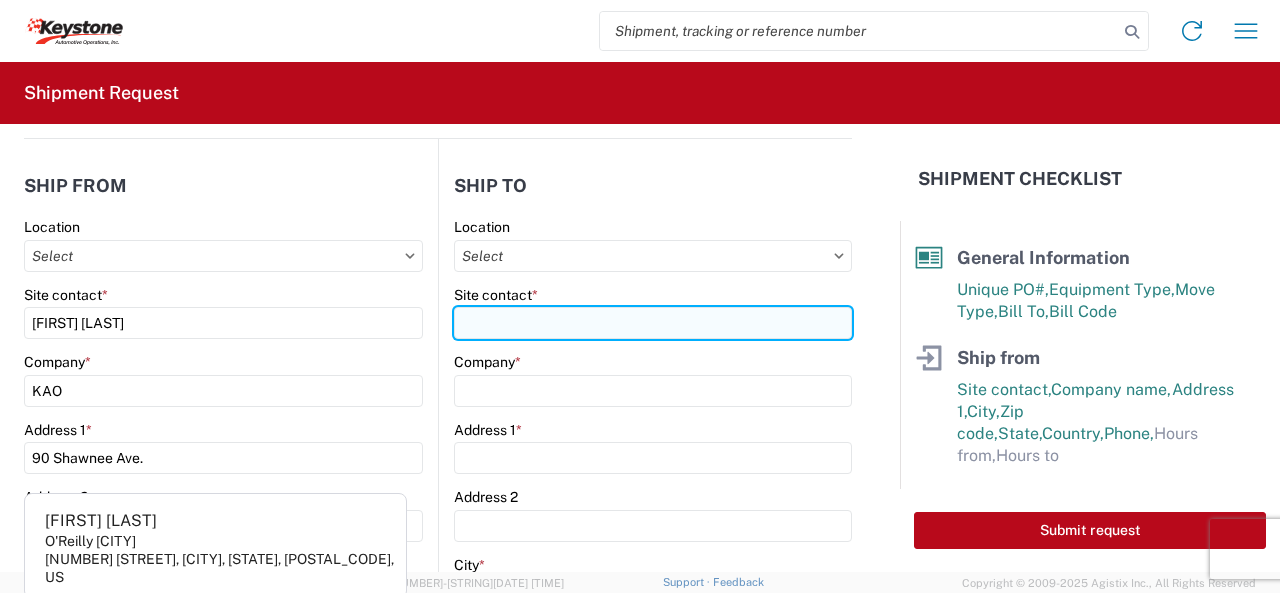 click on "Site contact  *" at bounding box center (653, 323) 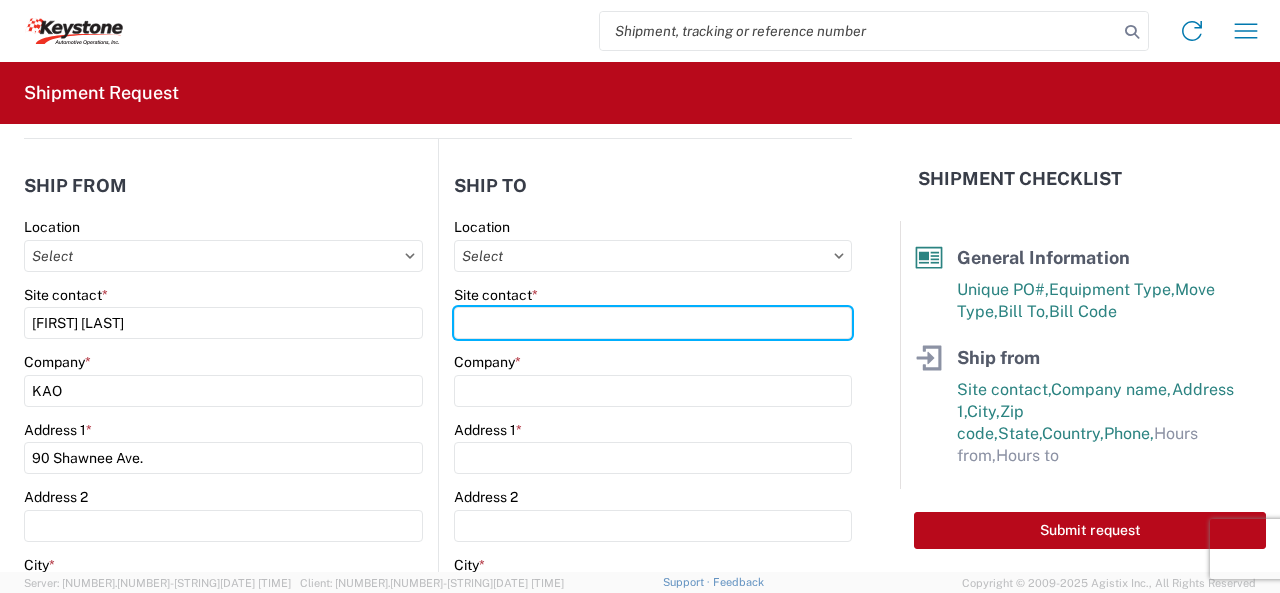type on "[FIRST]" 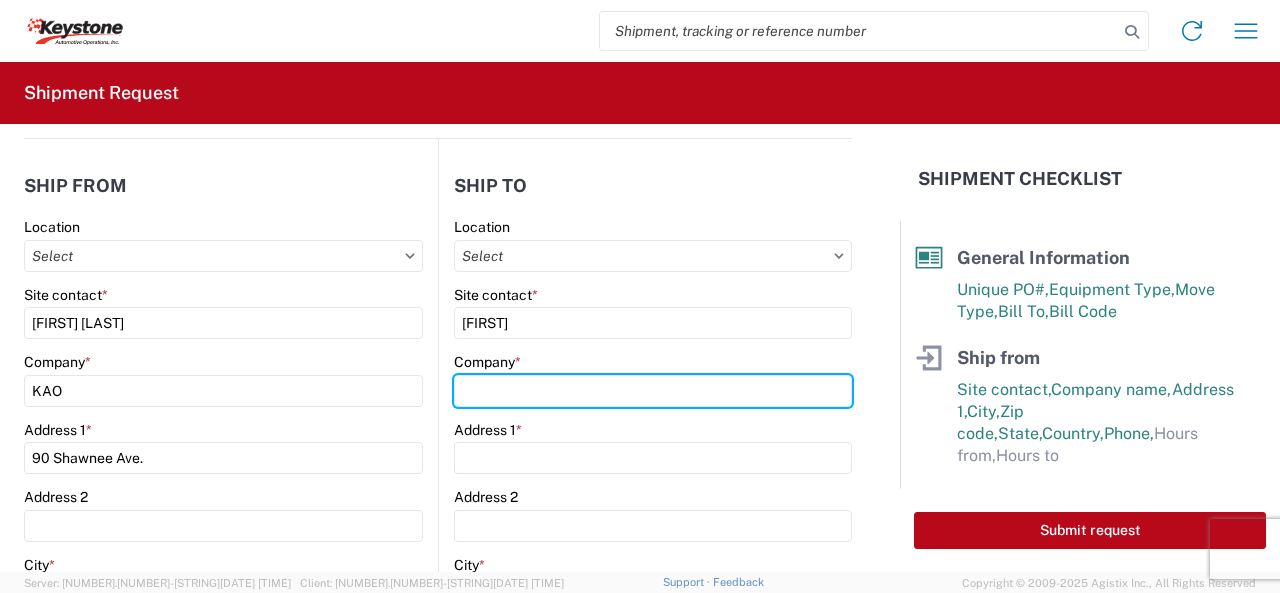 type on "KAO" 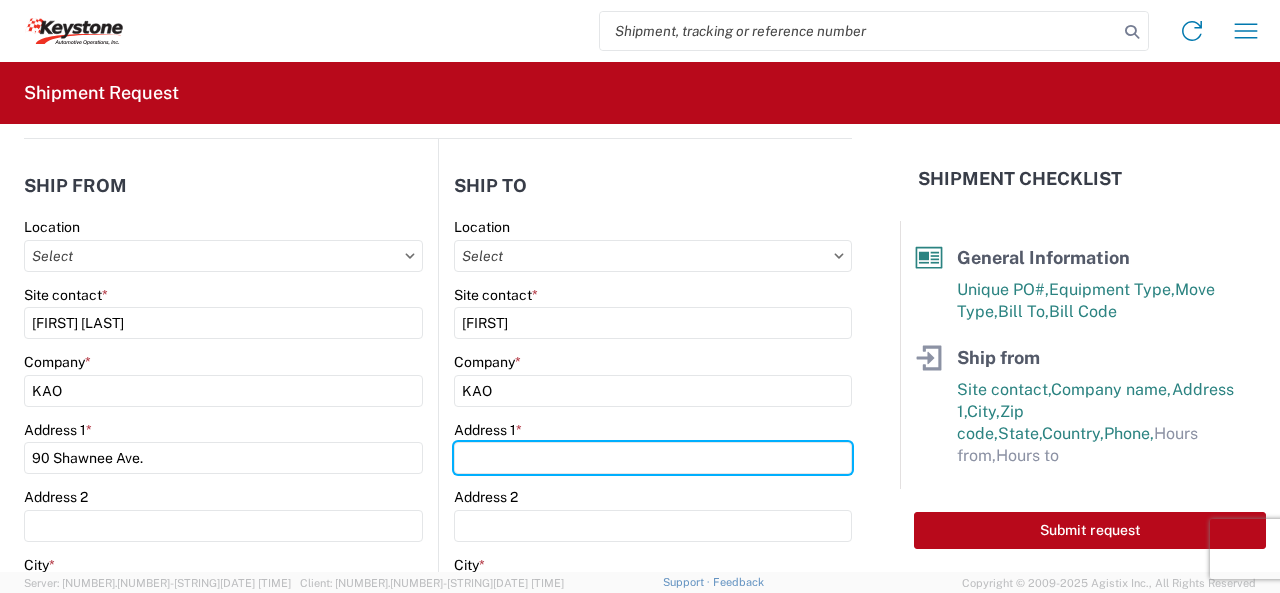 type on "[NUMBER] [STREET]" 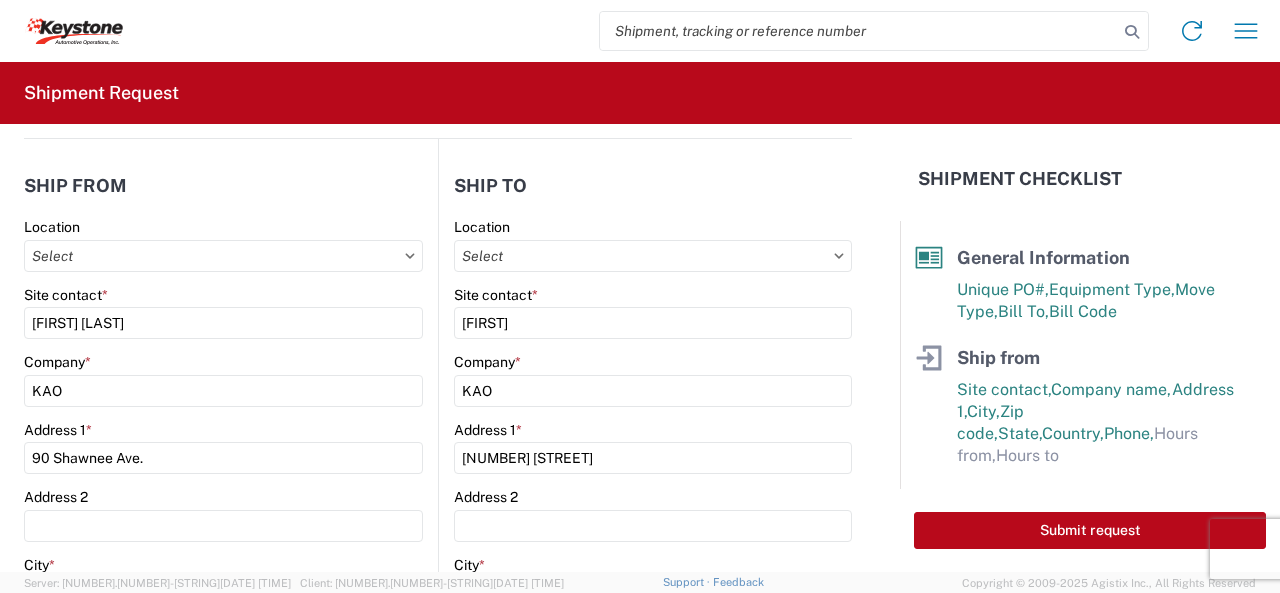 type on "Hazelwood" 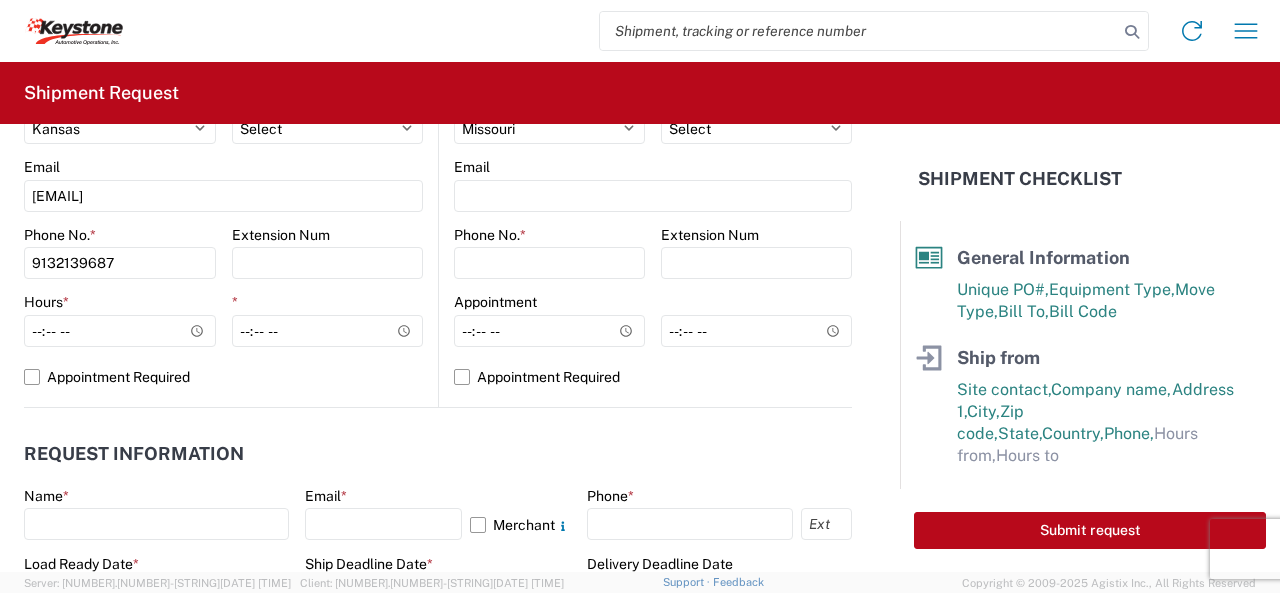 scroll, scrollTop: 700, scrollLeft: 0, axis: vertical 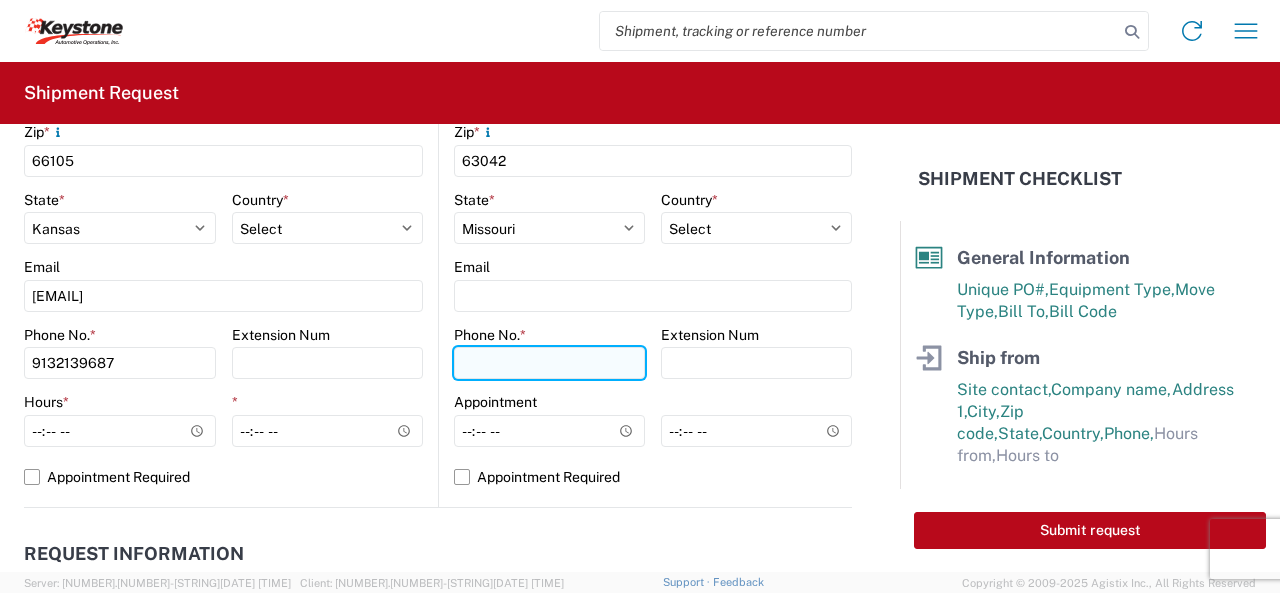 click on "Phone No.  *" at bounding box center (549, 363) 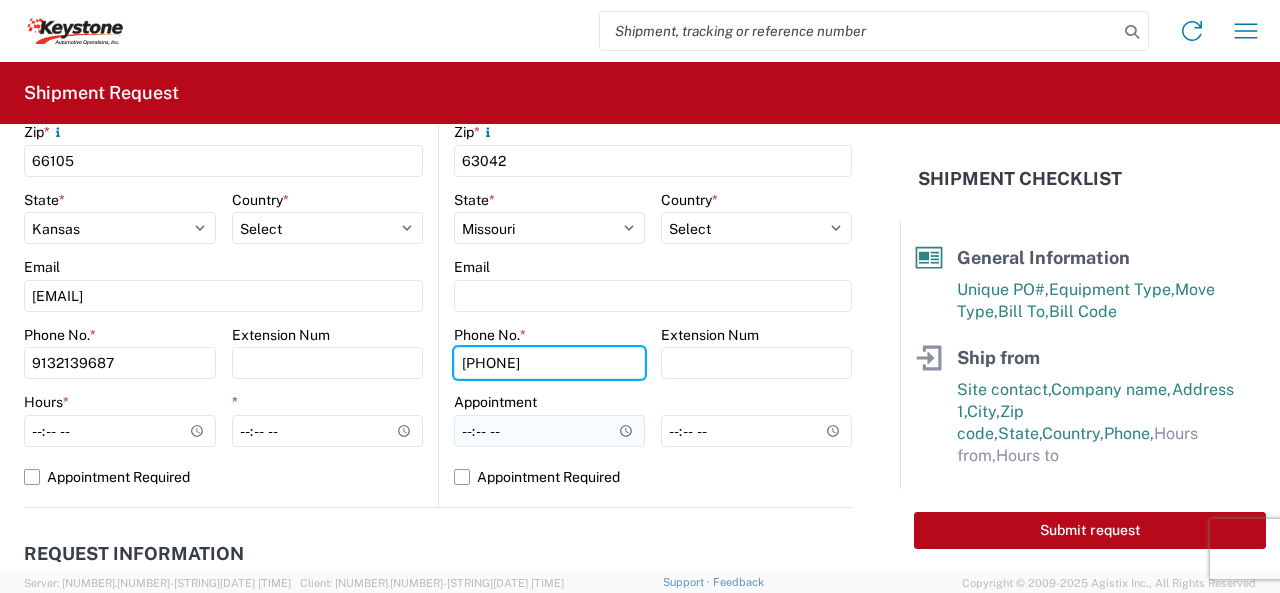 type on "[PHONE]" 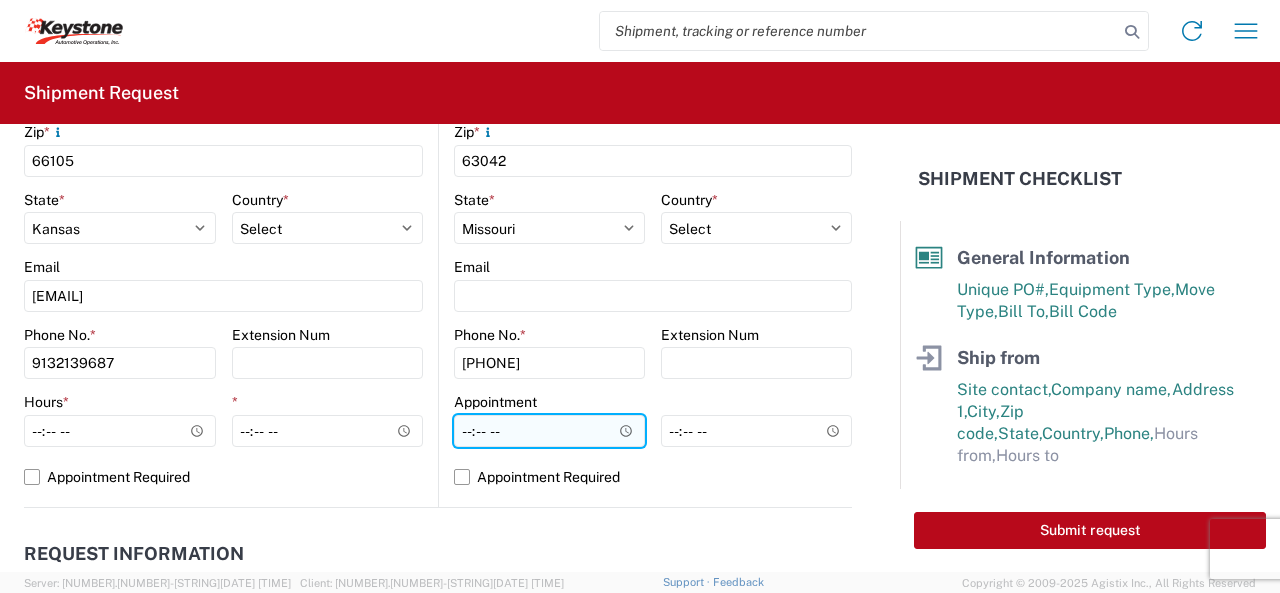 click on "Hours  *" at bounding box center (549, 431) 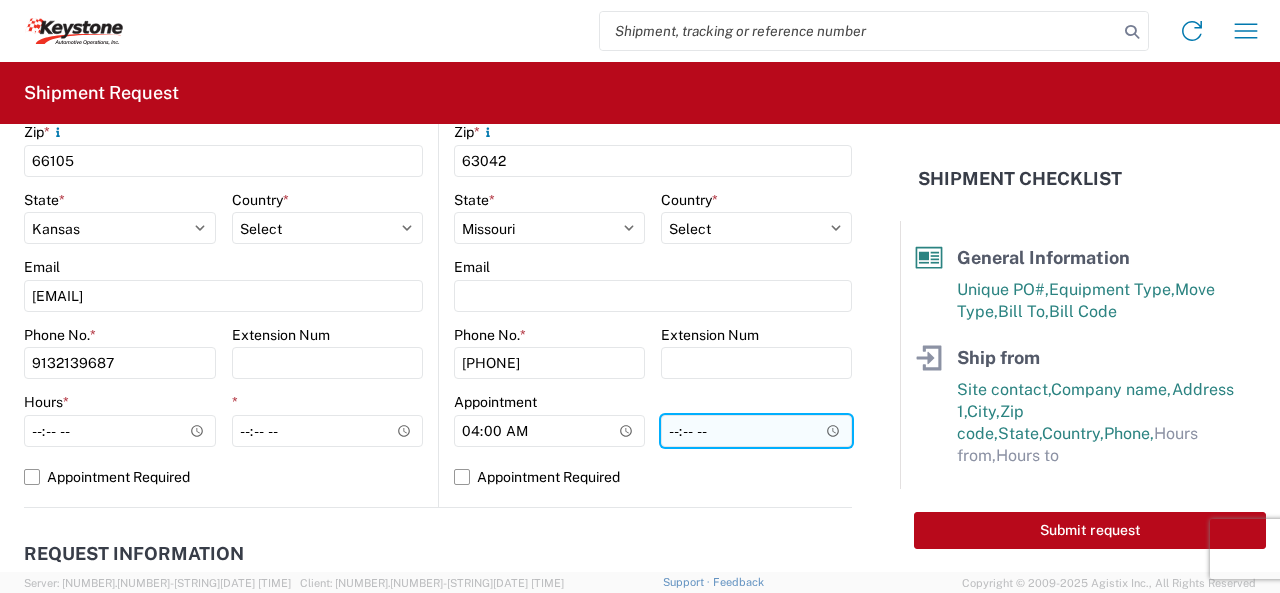 type on "04:00" 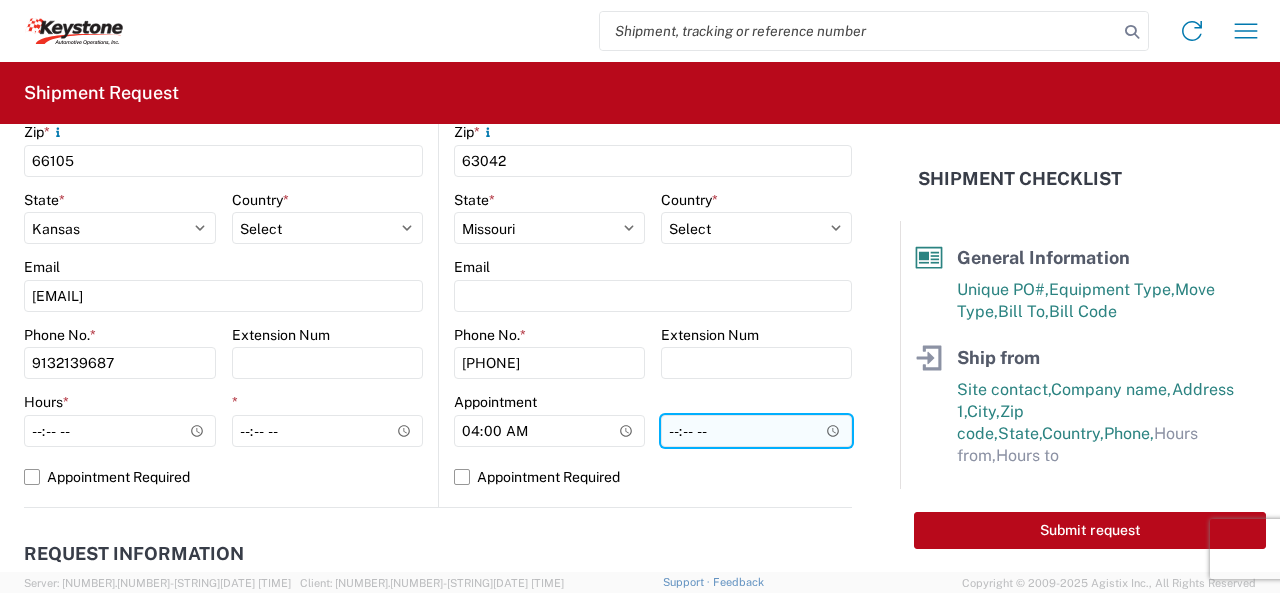 click on "*" at bounding box center [756, 431] 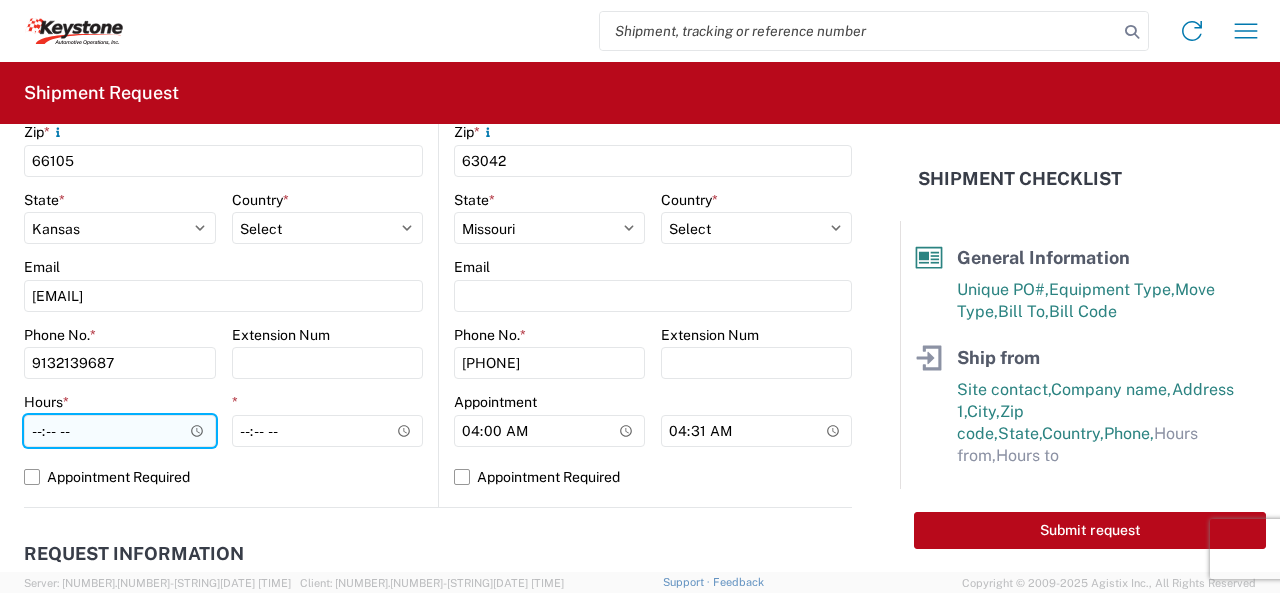 type on "04:31" 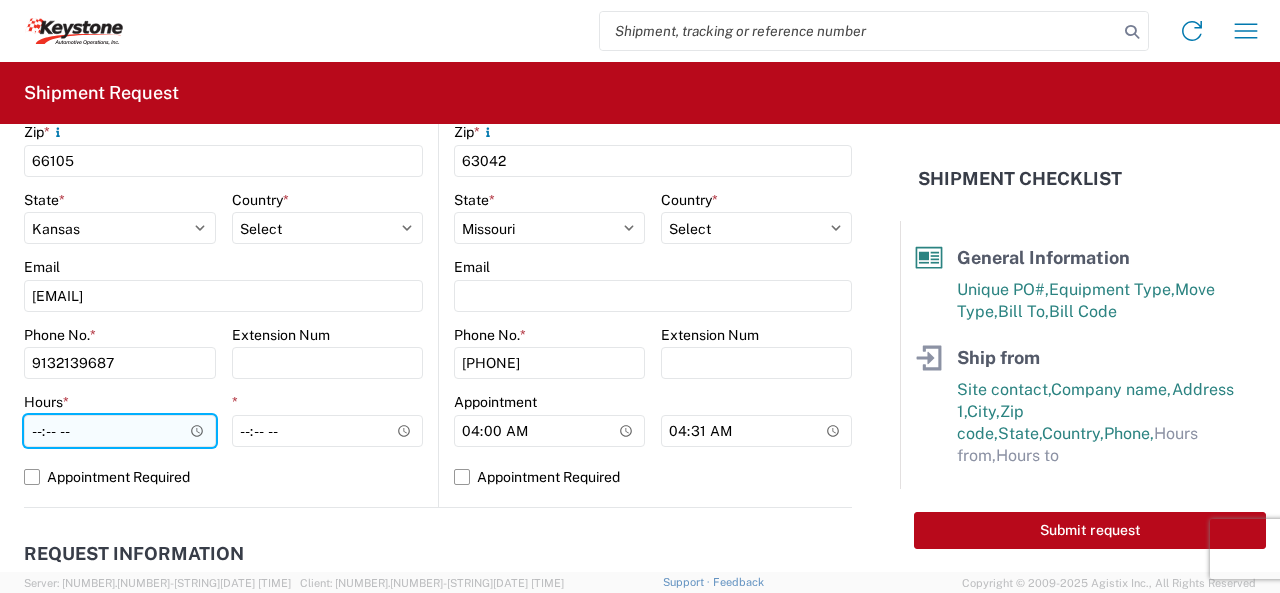 click on "Hours  *" at bounding box center (120, 431) 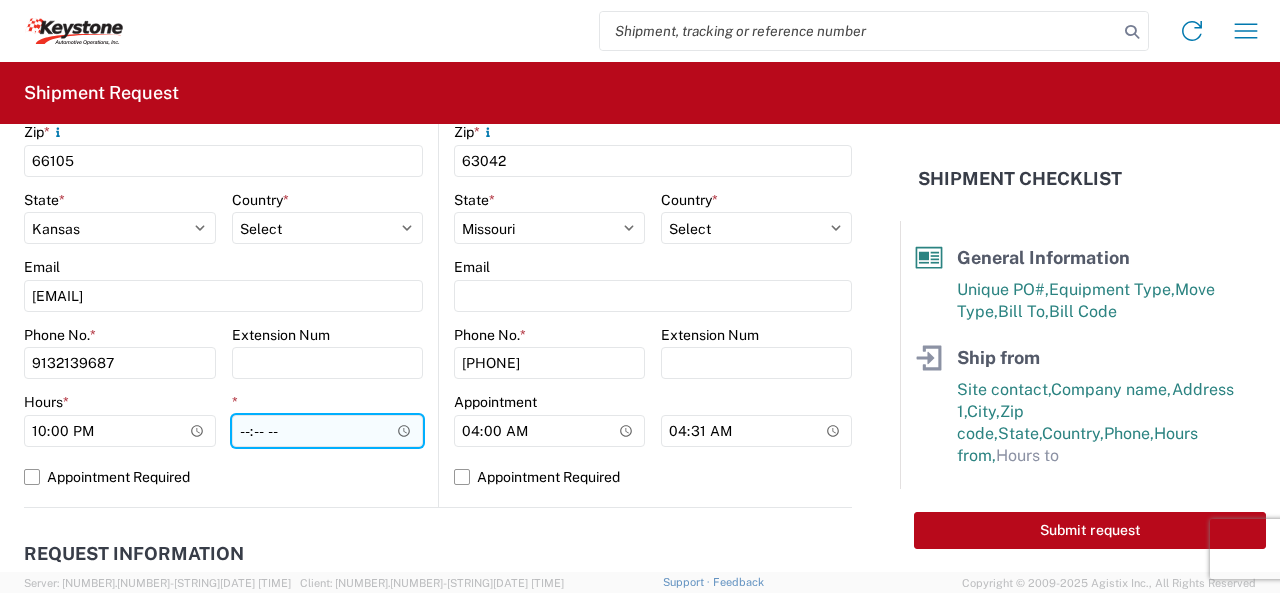 type on "22:00" 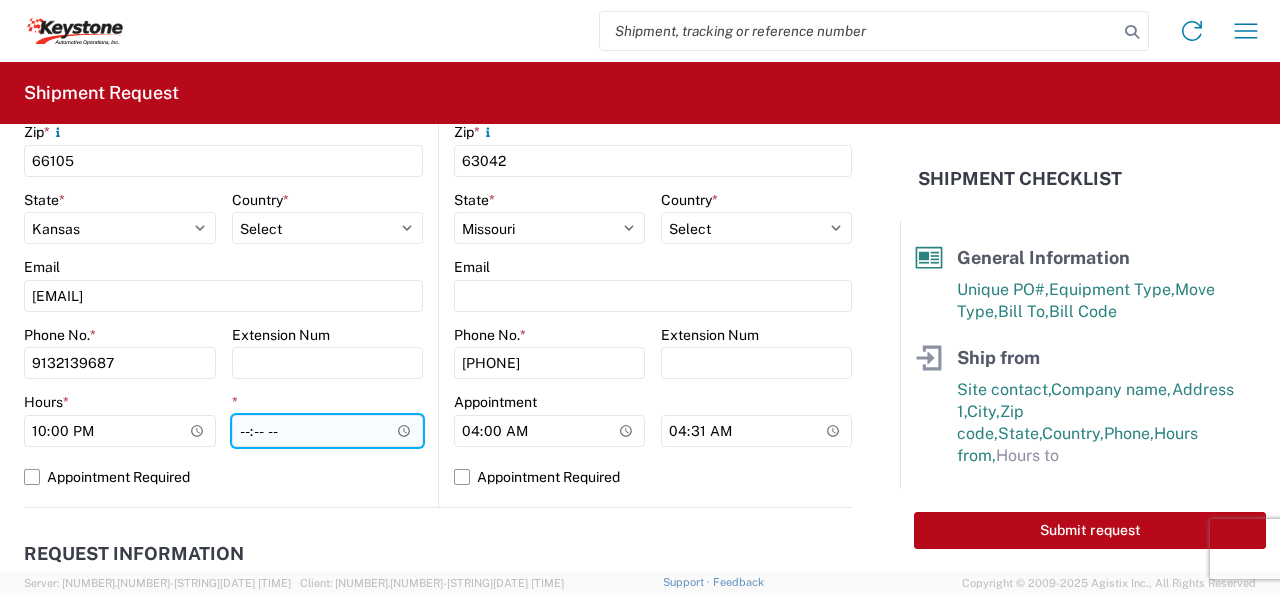 click on "*" at bounding box center (328, 431) 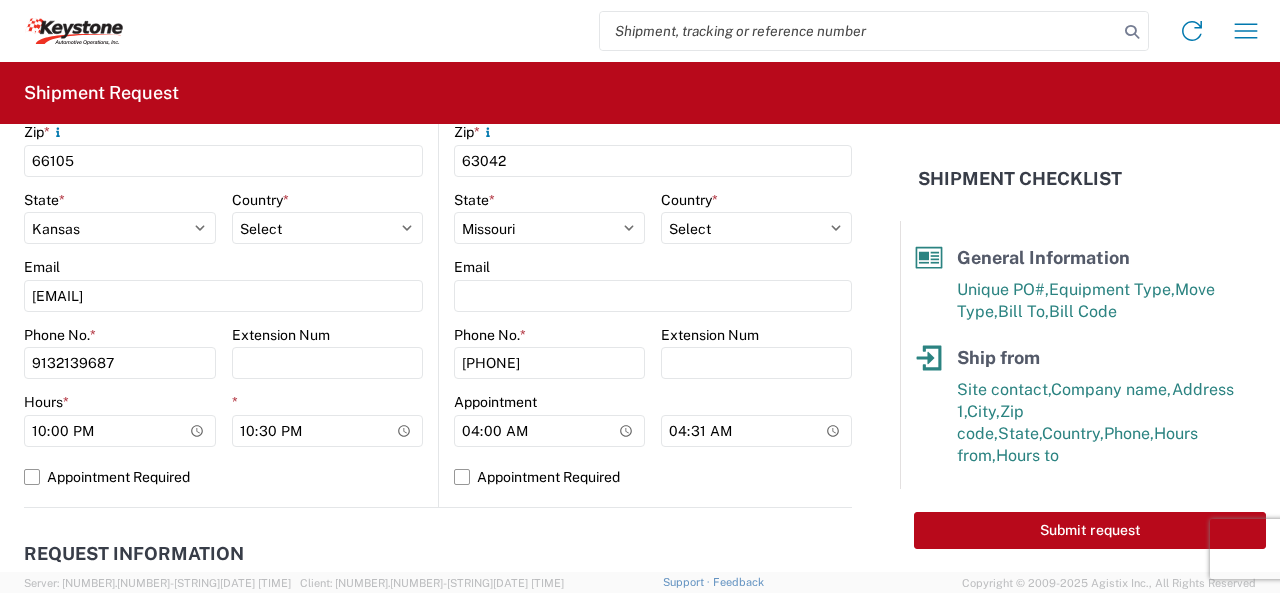 type on "22:30" 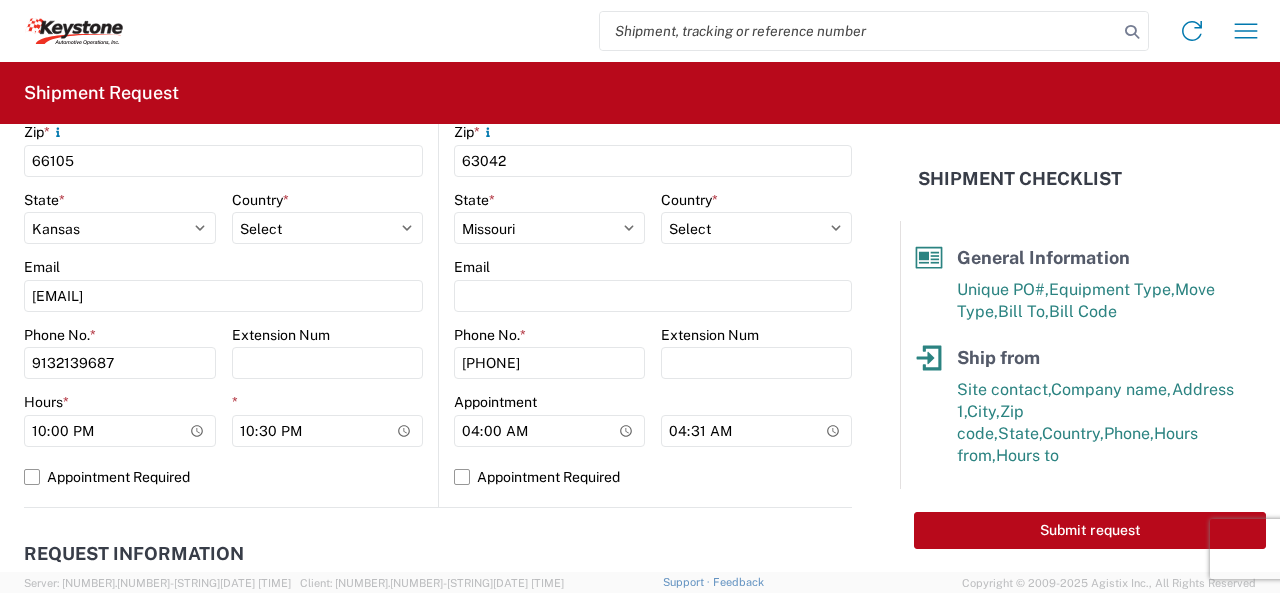 click on "Location Site contact * [FIRST] Company * KAO Address 1 * [NUMBER] [STREET] Address 2 City * [CITY] Zip *
[POSTAL_CODE] State * Select Alabama Alaska Arizona Arkansas Armed Forces Americas Armed Forces Europe Armed Forces Pacific California Colorado Connecticut Delaware District of Columbia Florida Georgia Hawaii Idaho Illinois Indiana Iowa Kansas Kentucky Louisiana Maine Maryland Massachusetts Michigan Minnesota Mississippi Missouri Montana Nebraska Nevada New Hampshire New Jersey New Mexico New York North Carolina North Dakota Ohio Oklahoma Oregon Palau Pennsylvania Puerto Rico Rhode Island South Carolina South Dakota Tennessee Texas Utah Vermont Virginia Washington West Virginia Wisconsin Wyoming Country * Select Afghanistan Åland Islands Albania Algeria American Samoa Andorra Angola Anguilla Antarctica Antigua & Barbuda Argentina Armenia Aruba Australia Austria Azerbaijan Bahamas Bahrain Bangladesh Barbados Belarus Belgium Belize Benin Bermuda Bhutan Bolivia Bosnia & Herzegovina Brazil" 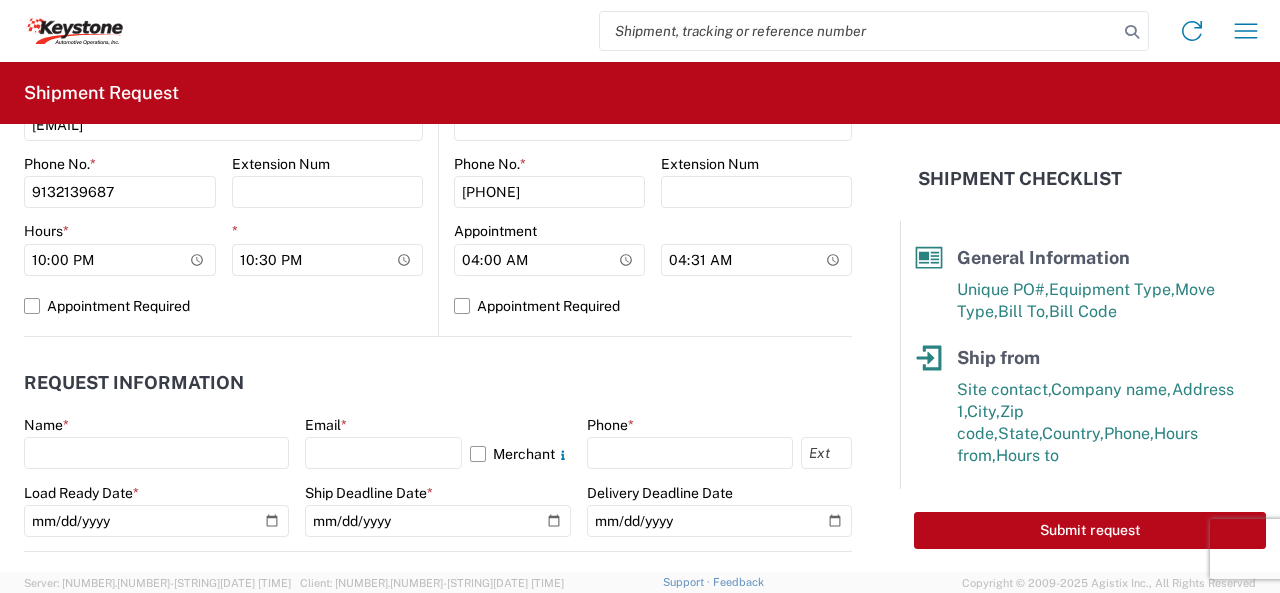 scroll, scrollTop: 900, scrollLeft: 0, axis: vertical 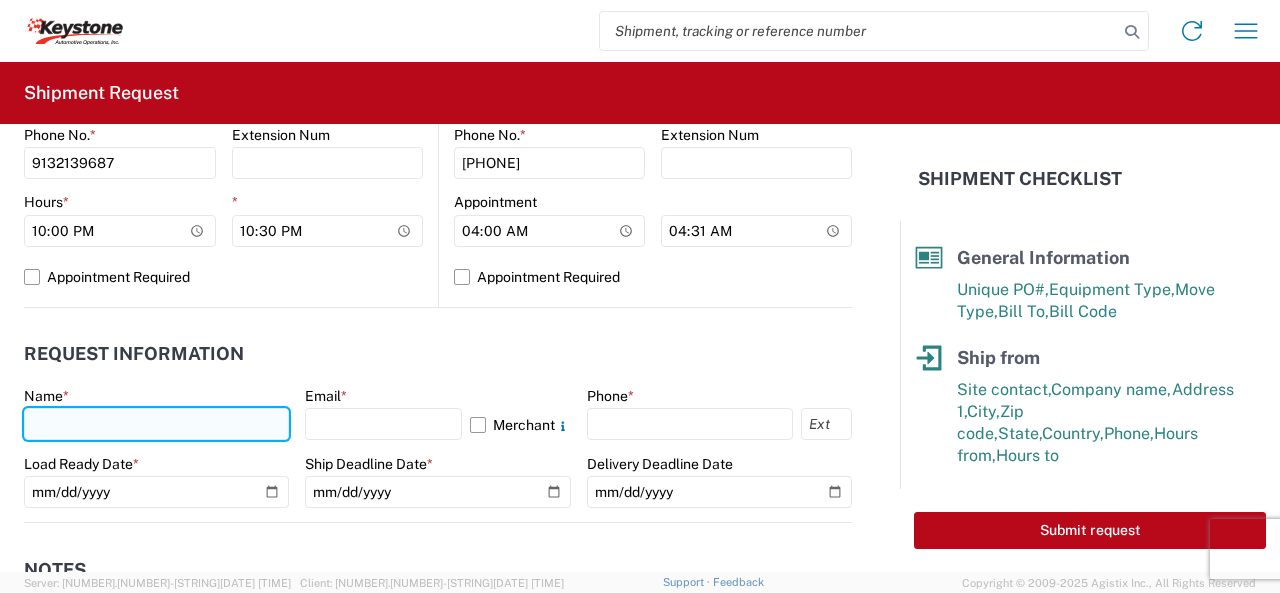 click 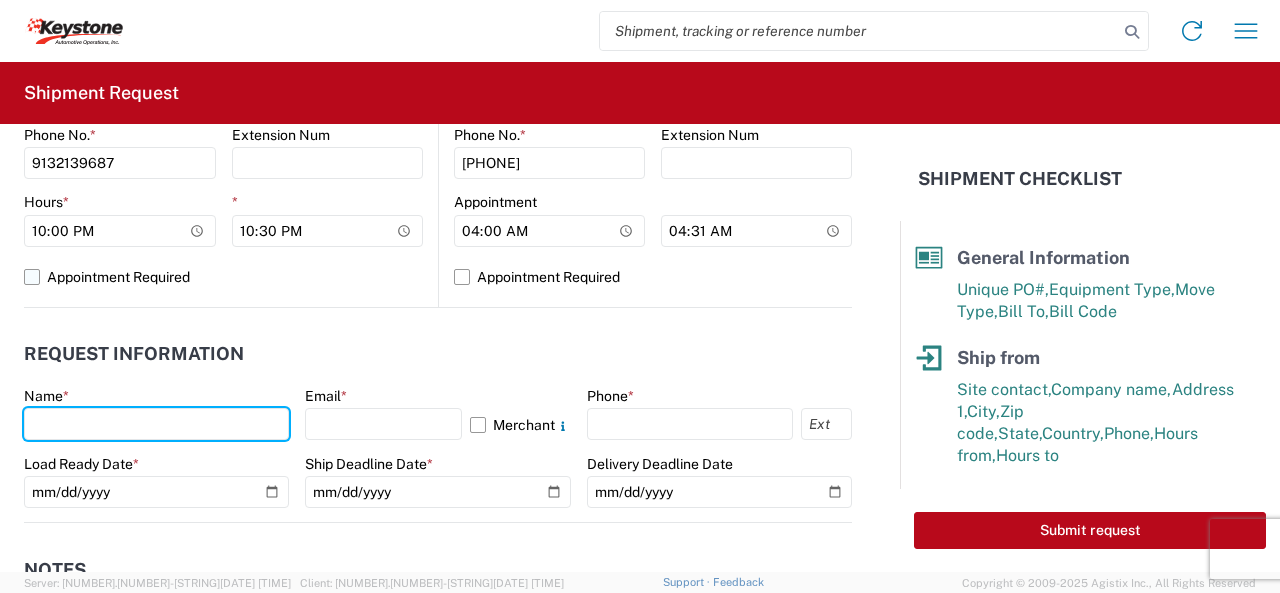 type on "[FIRST] [LAST]" 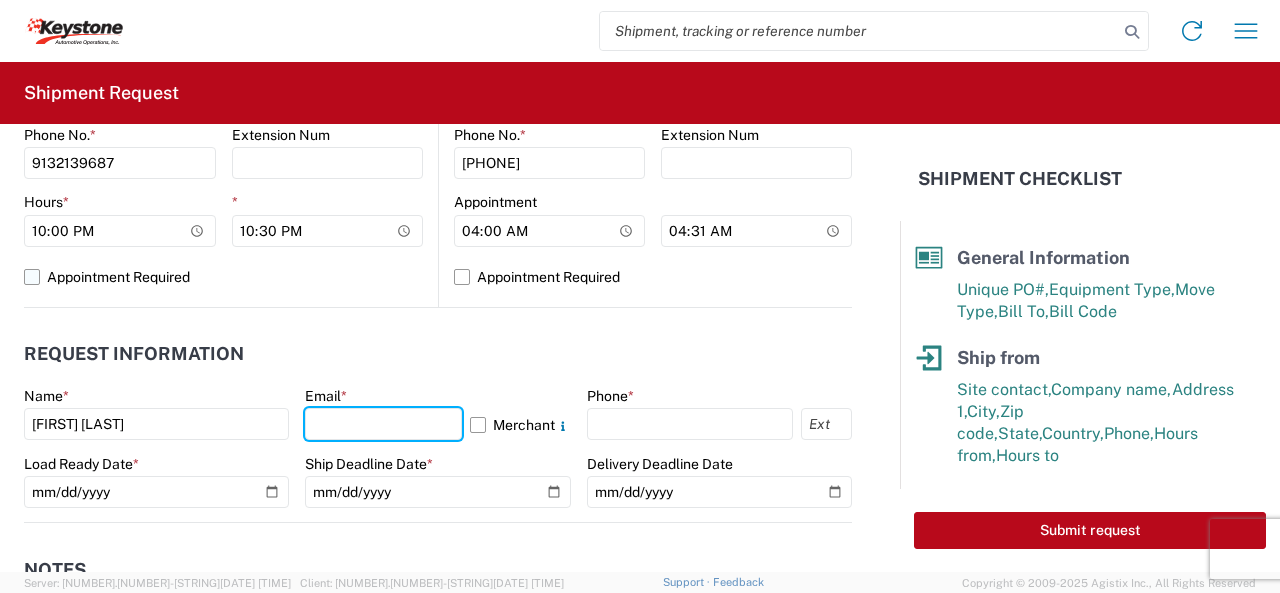 type on "[EMAIL]" 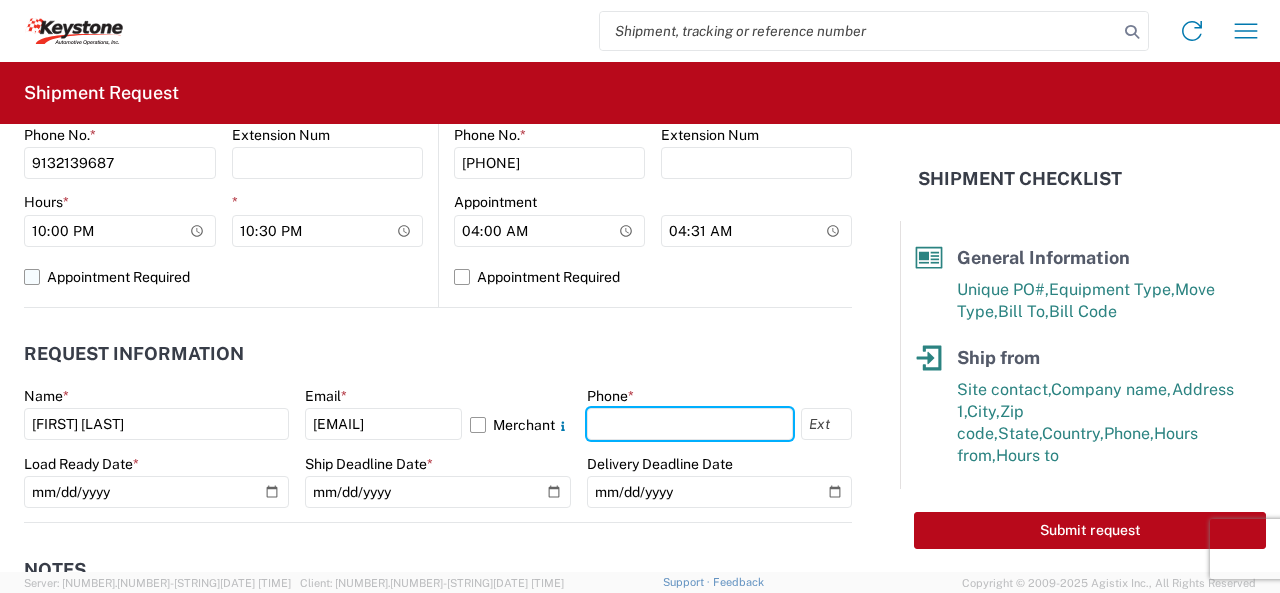 type on "9132139687" 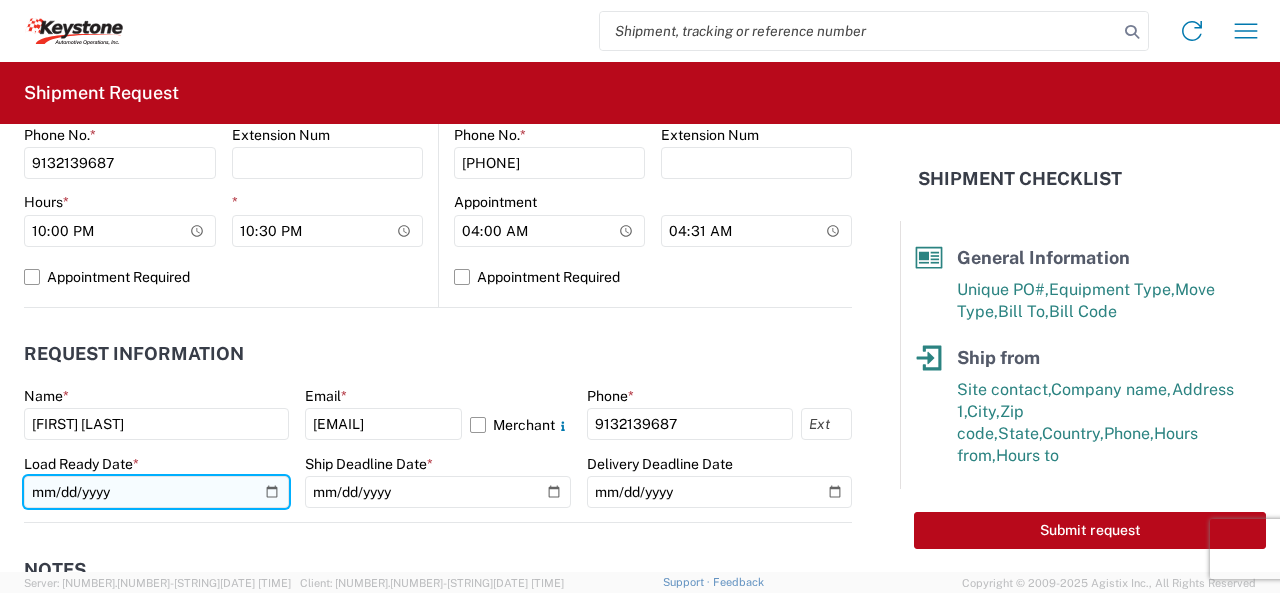 click 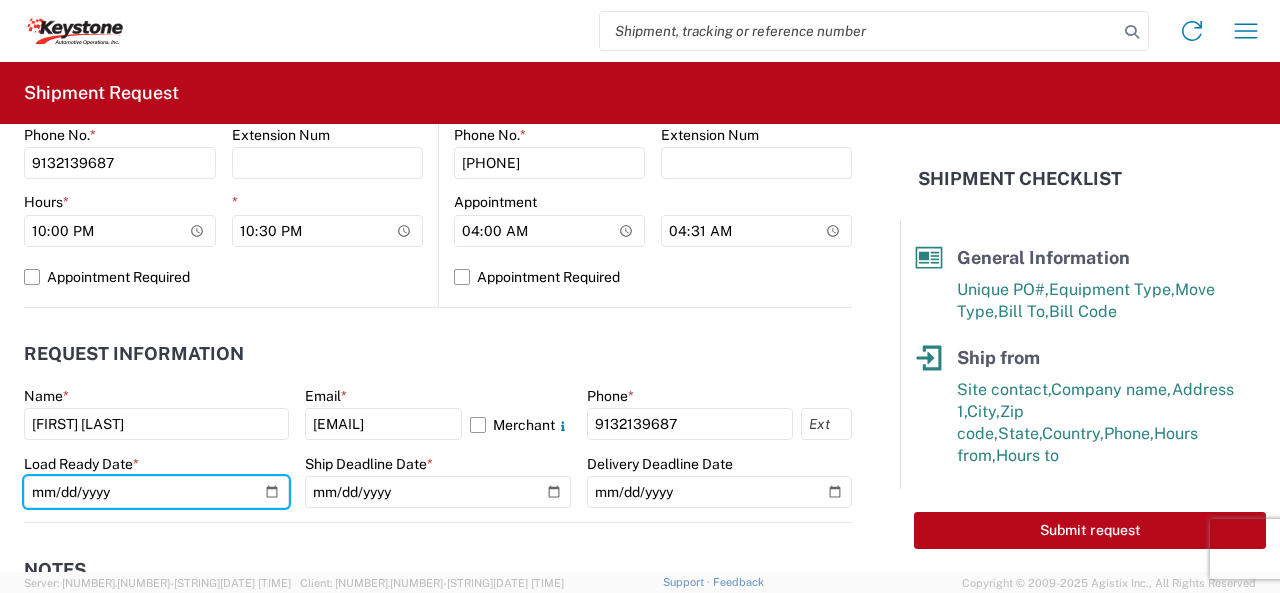 type on "[DATE]" 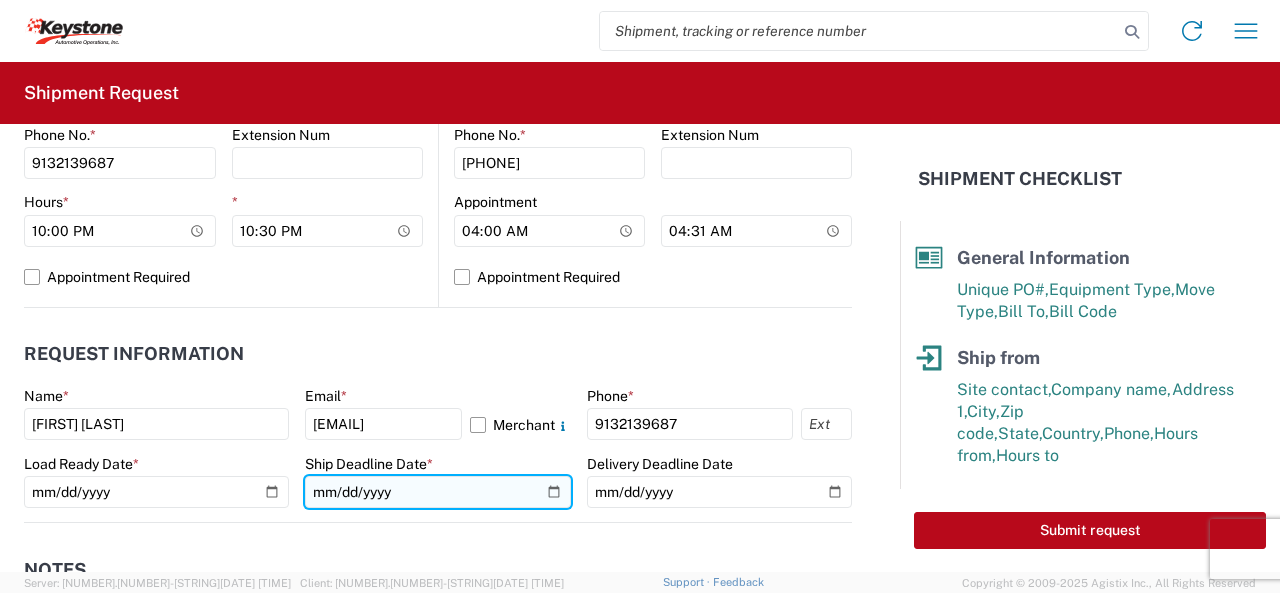 drag, startPoint x: 543, startPoint y: 488, endPoint x: 518, endPoint y: 470, distance: 30.805843 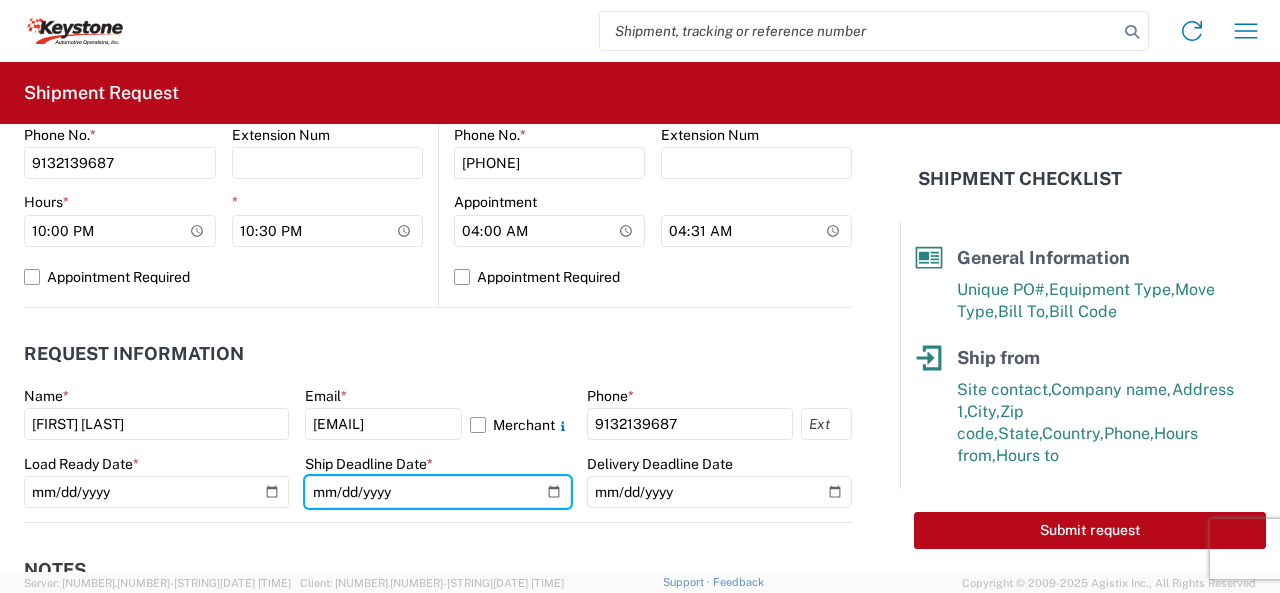type on "[DATE]" 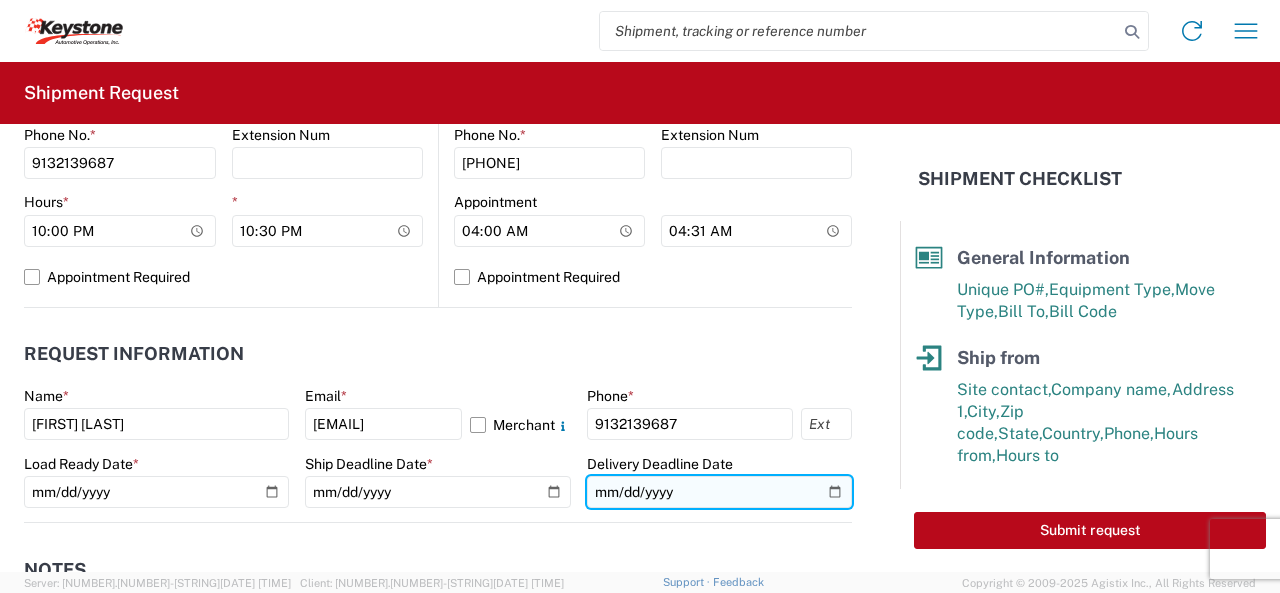 click 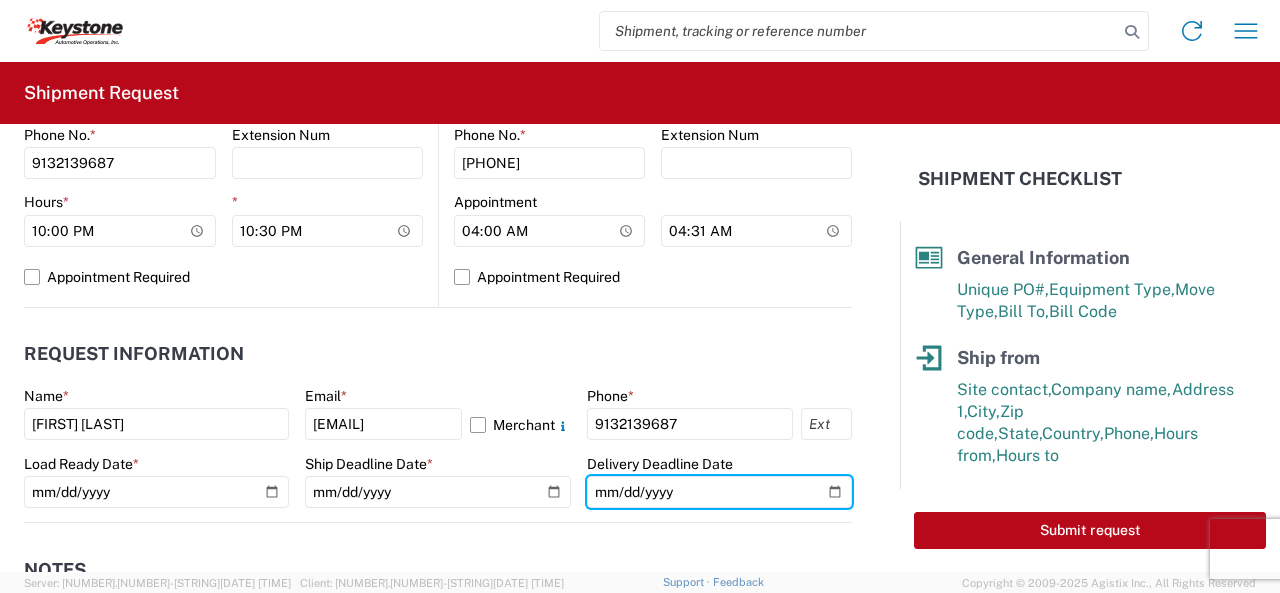 type on "[DATE]" 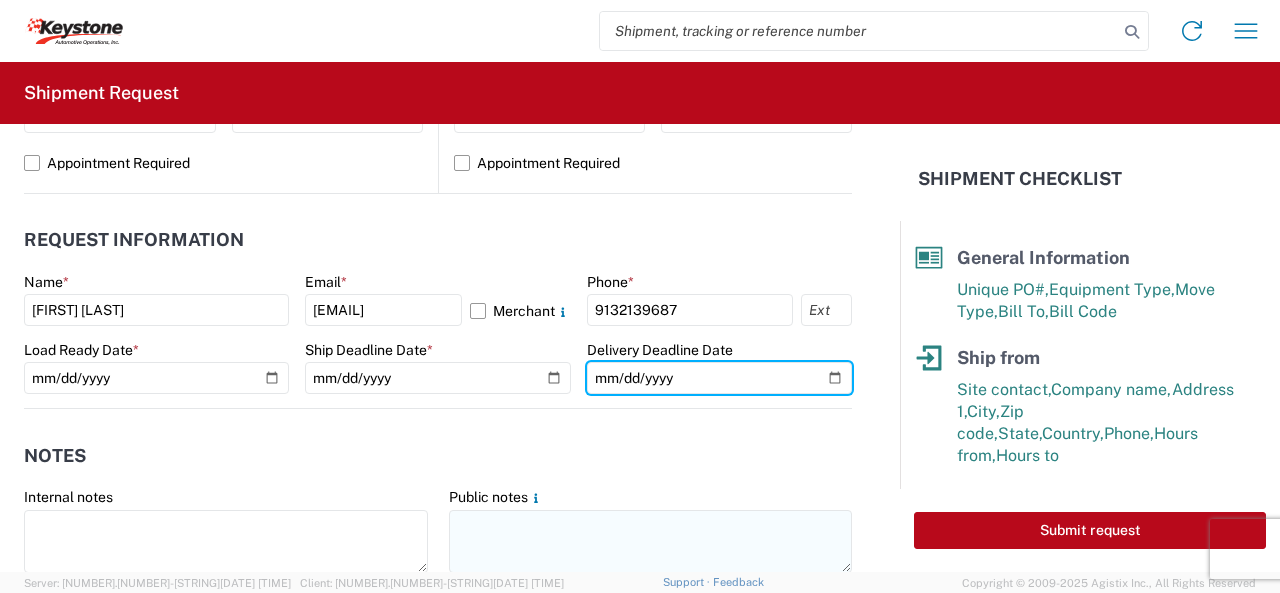 scroll, scrollTop: 1100, scrollLeft: 0, axis: vertical 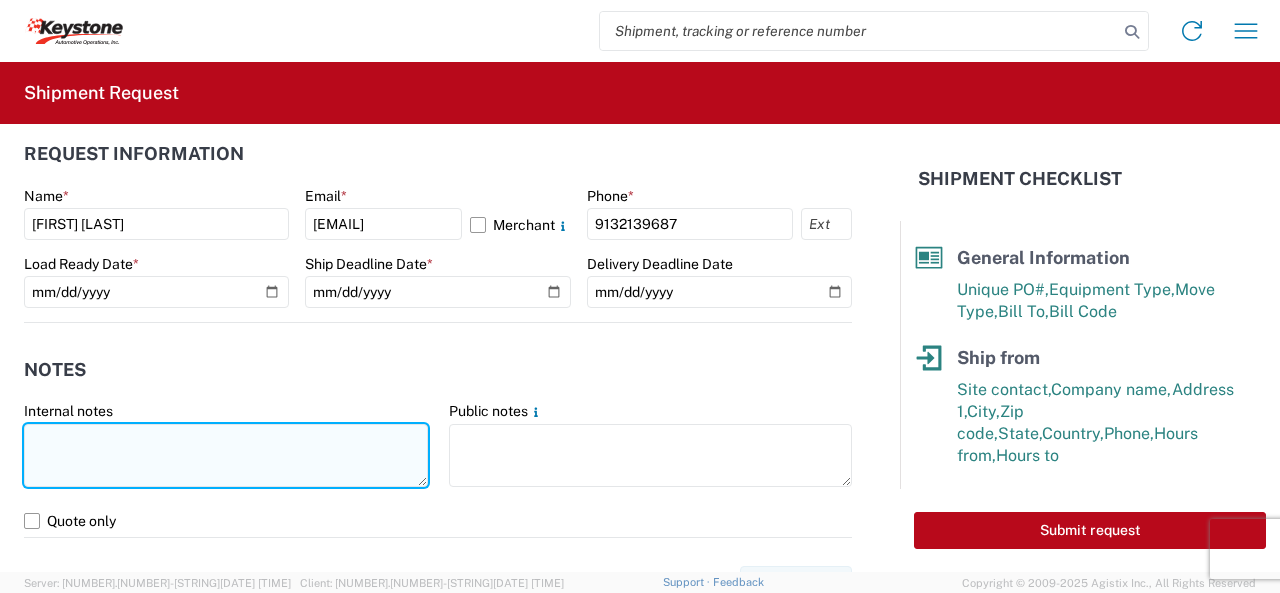 click 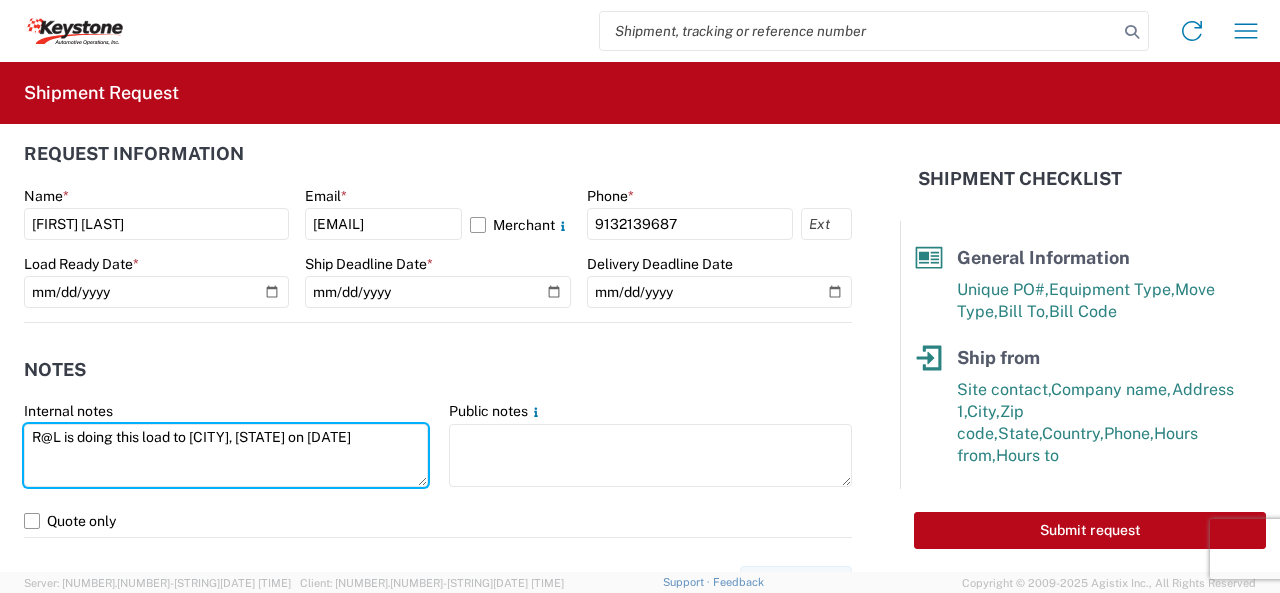 type on "R@L is doing this load to [CITY], [STATE] on [DATE]" 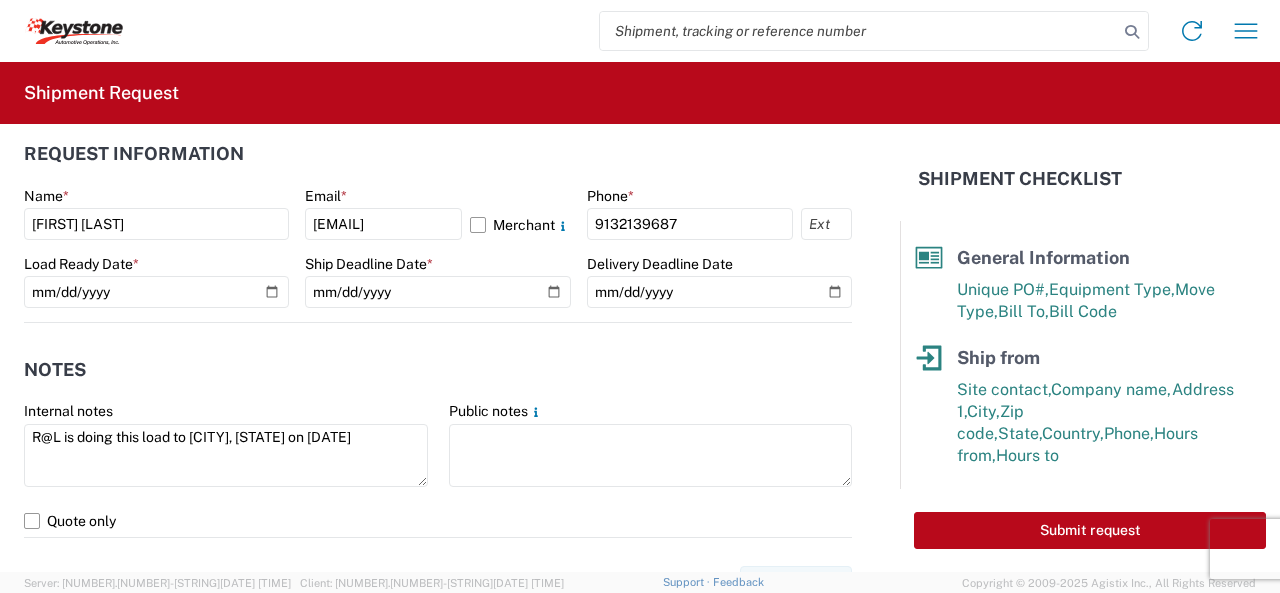 click on "Notes" 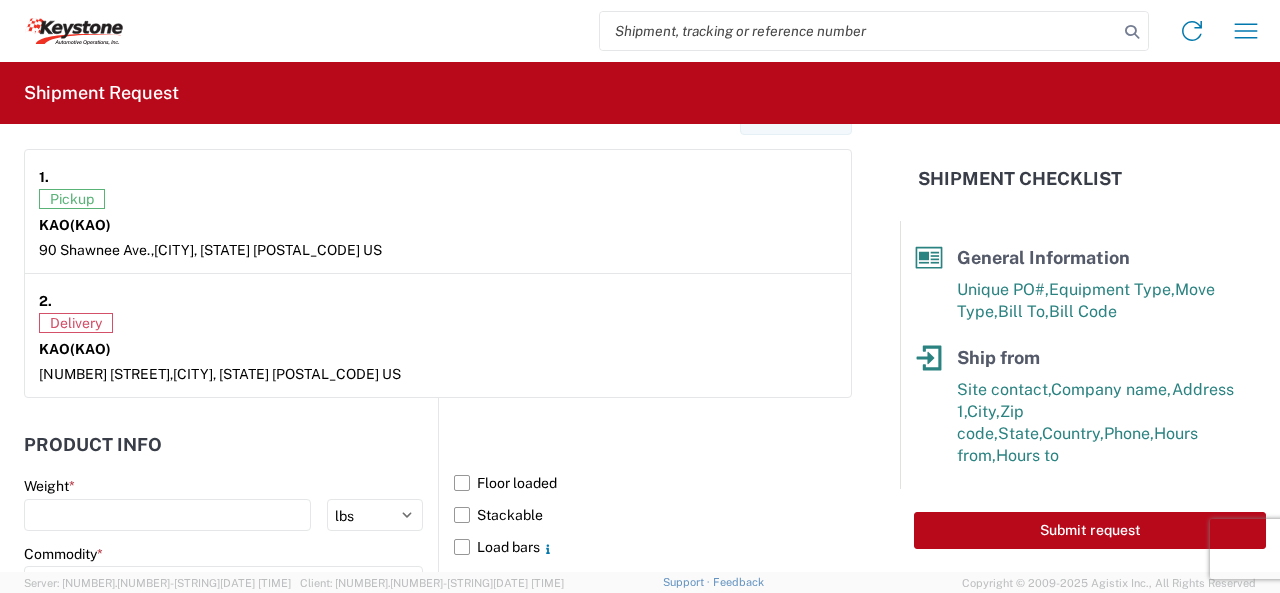 scroll, scrollTop: 1700, scrollLeft: 0, axis: vertical 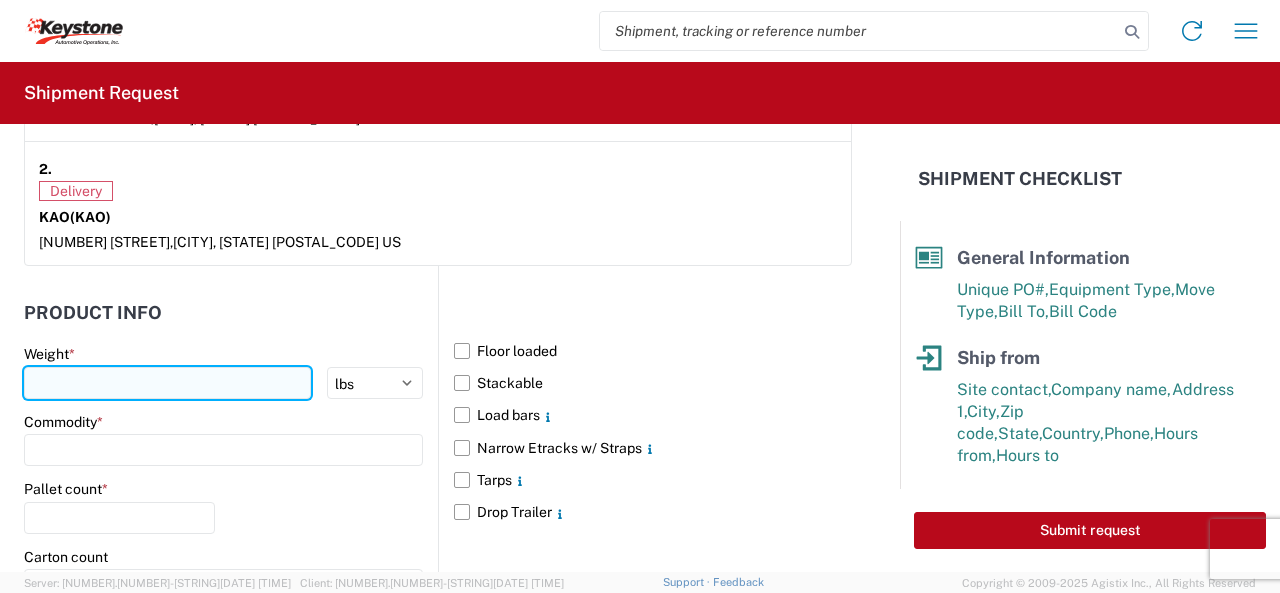 click 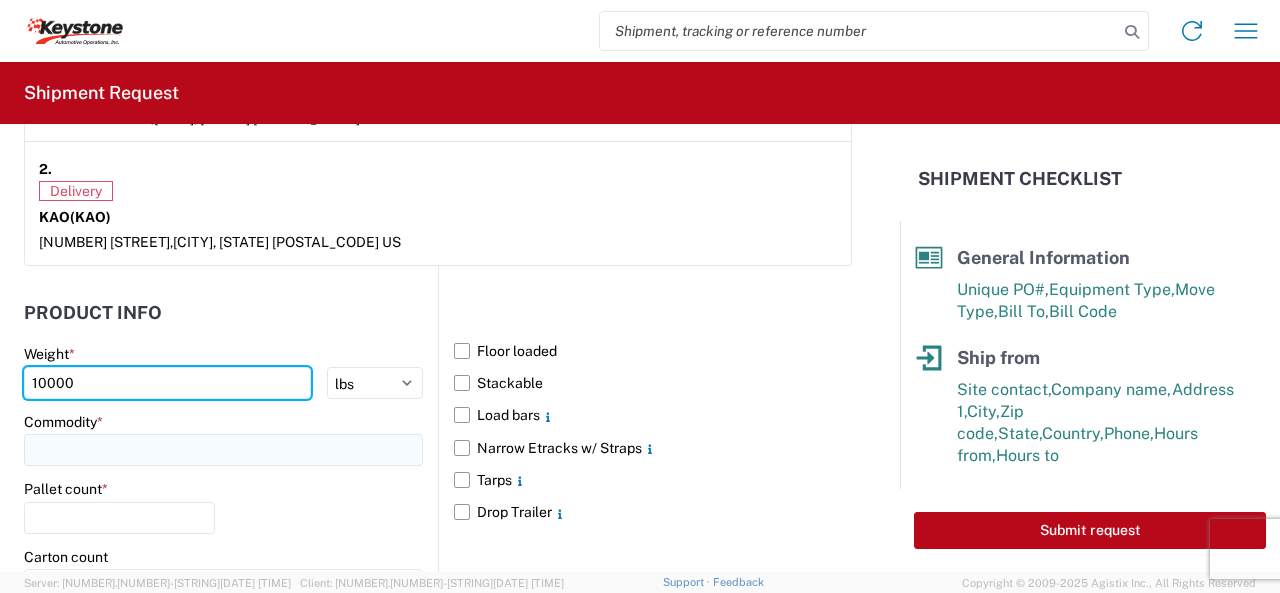 type on "10000" 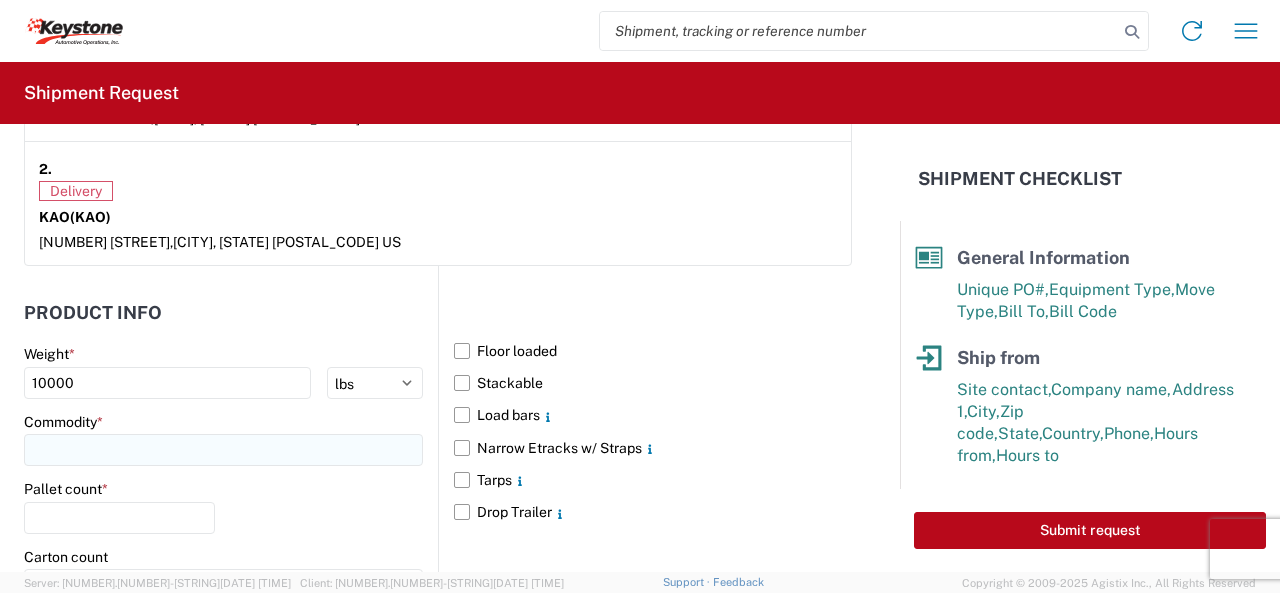 click 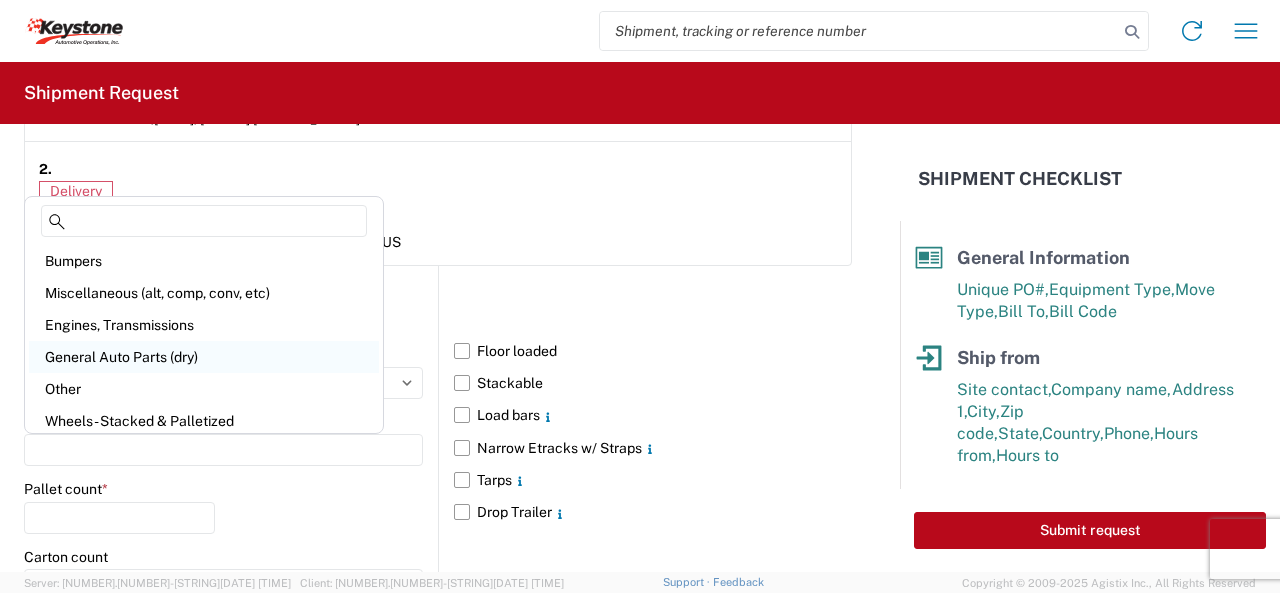 click on "General Auto Parts (dry)" 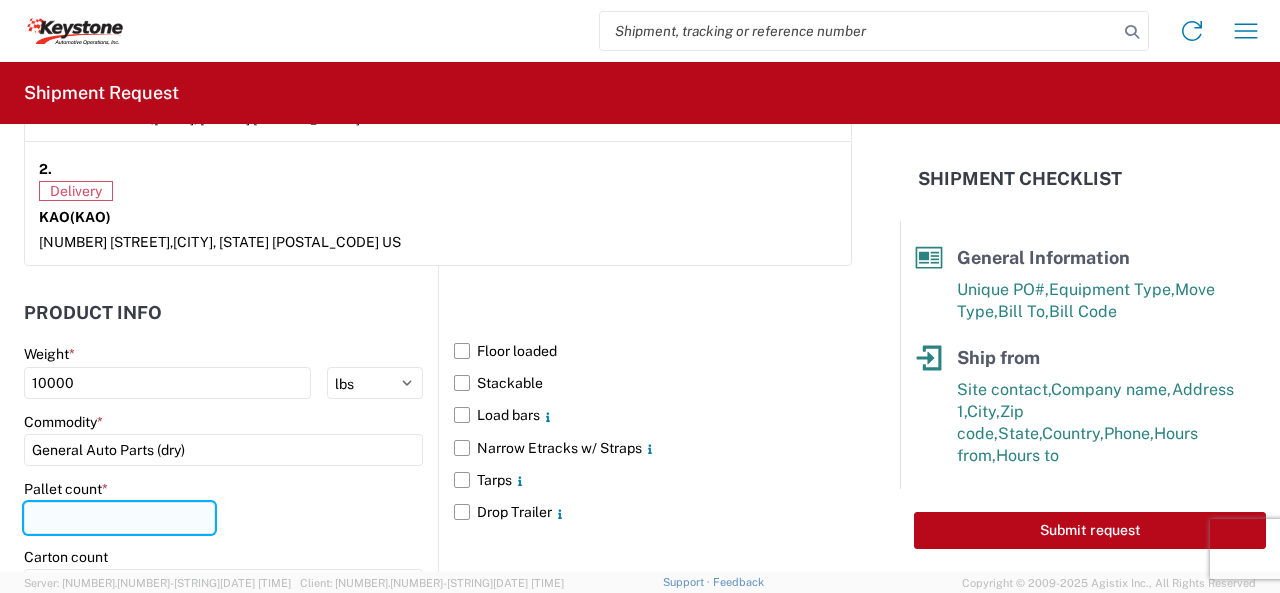 click 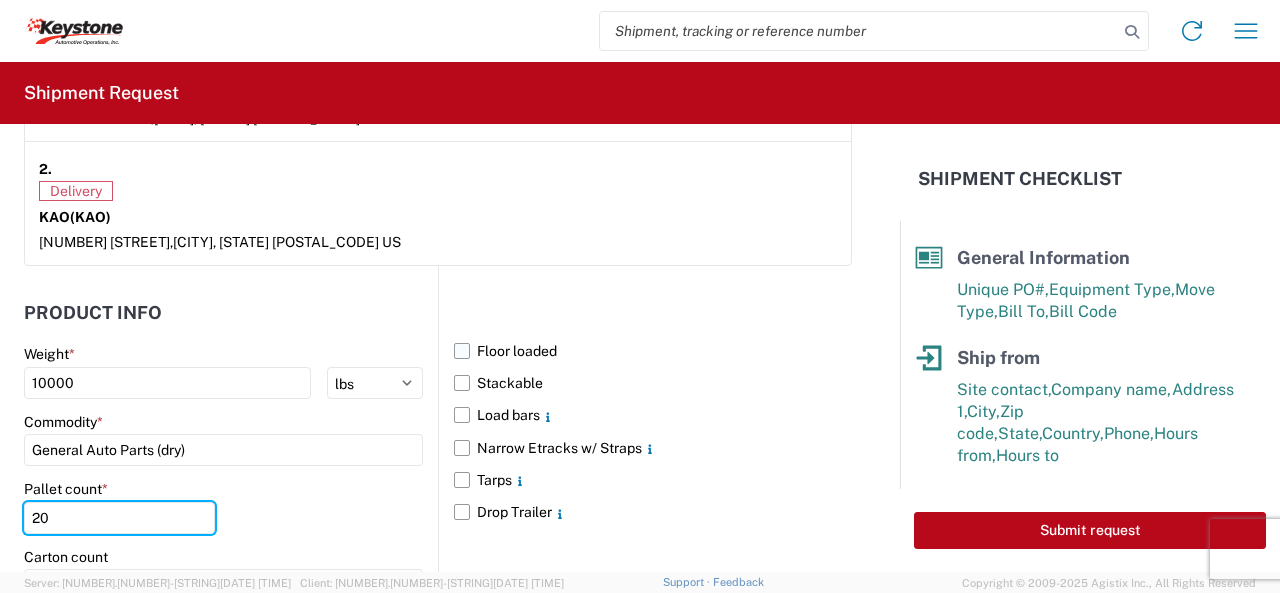 type on "20" 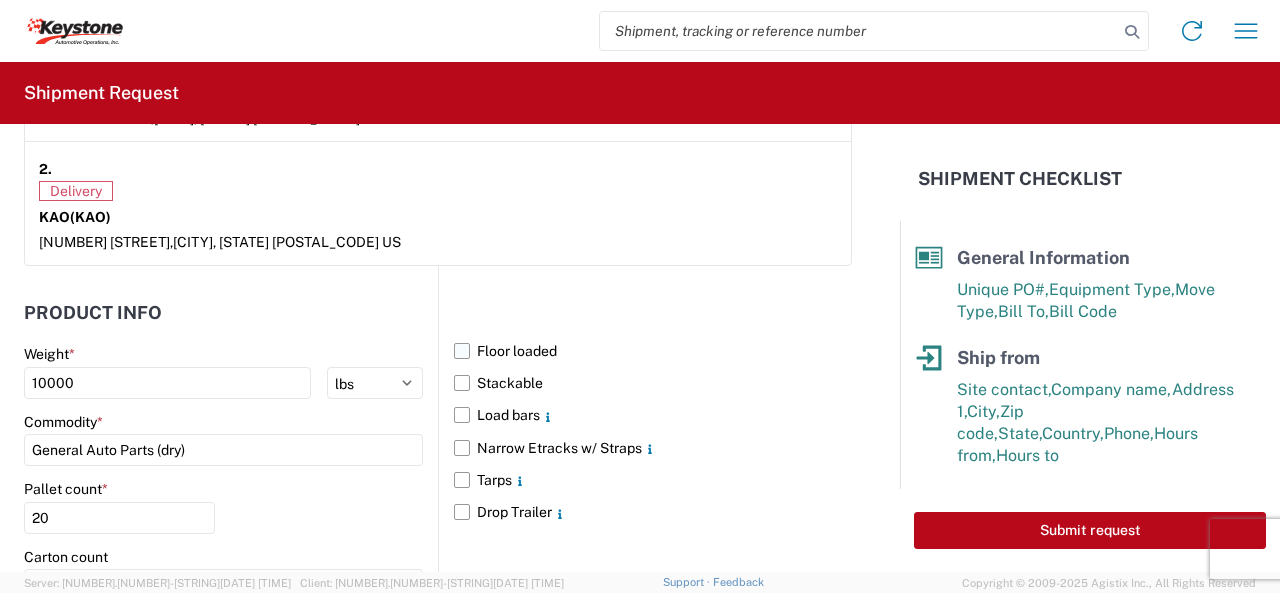 click on "Floor loaded" 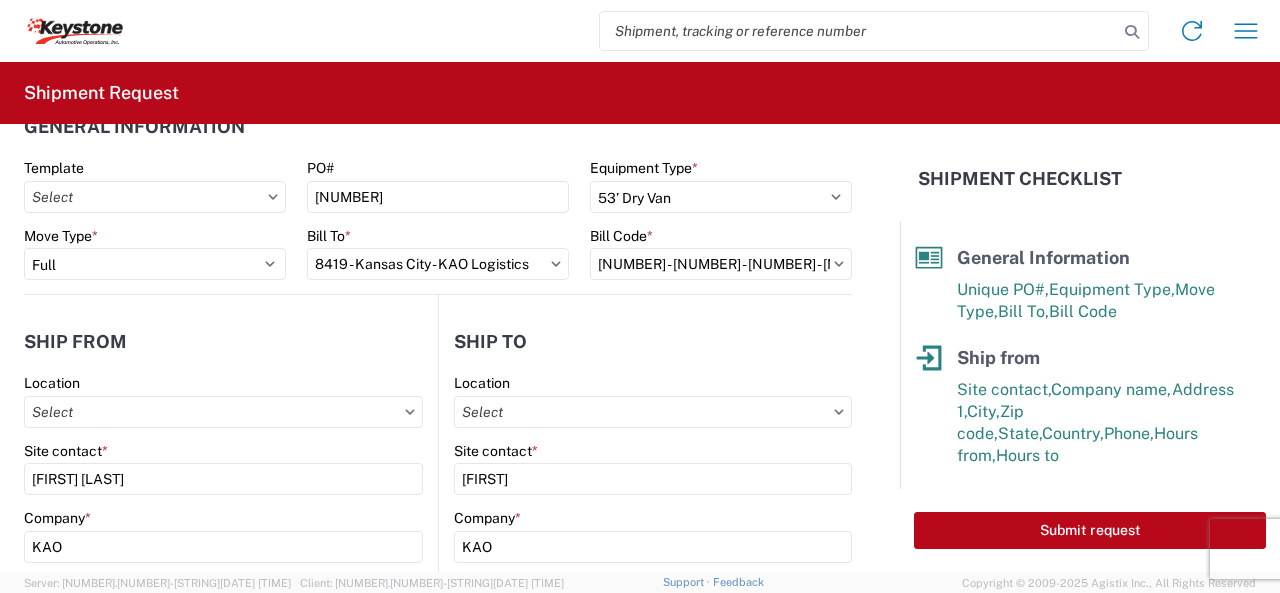scroll, scrollTop: 0, scrollLeft: 0, axis: both 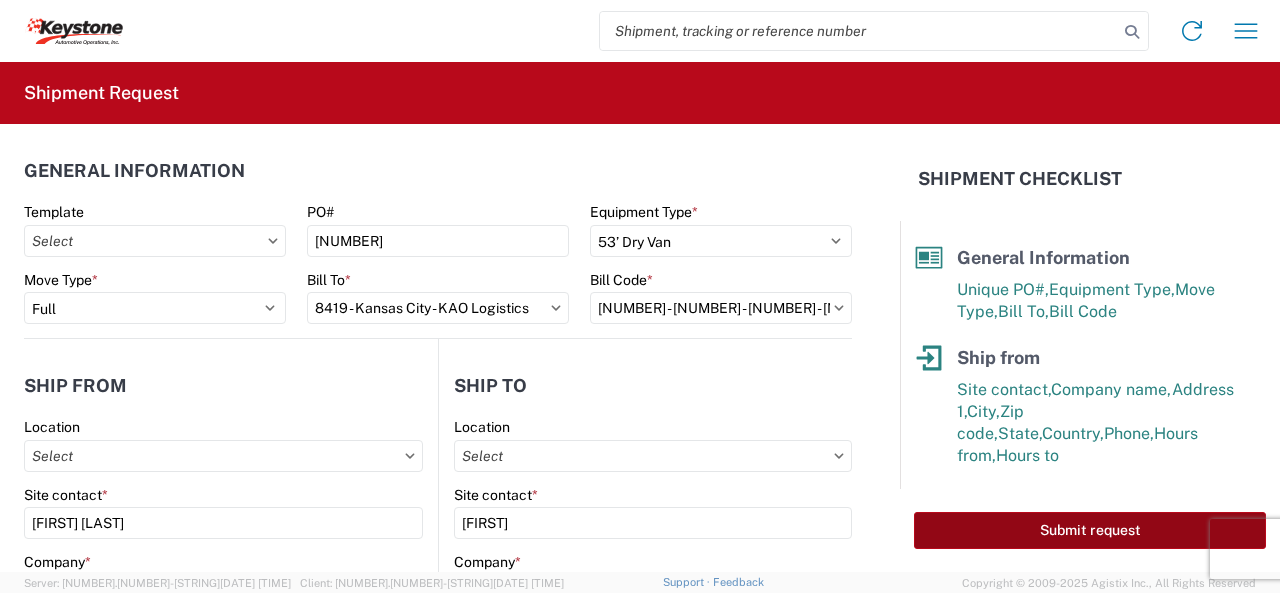 click on "Submit request" 